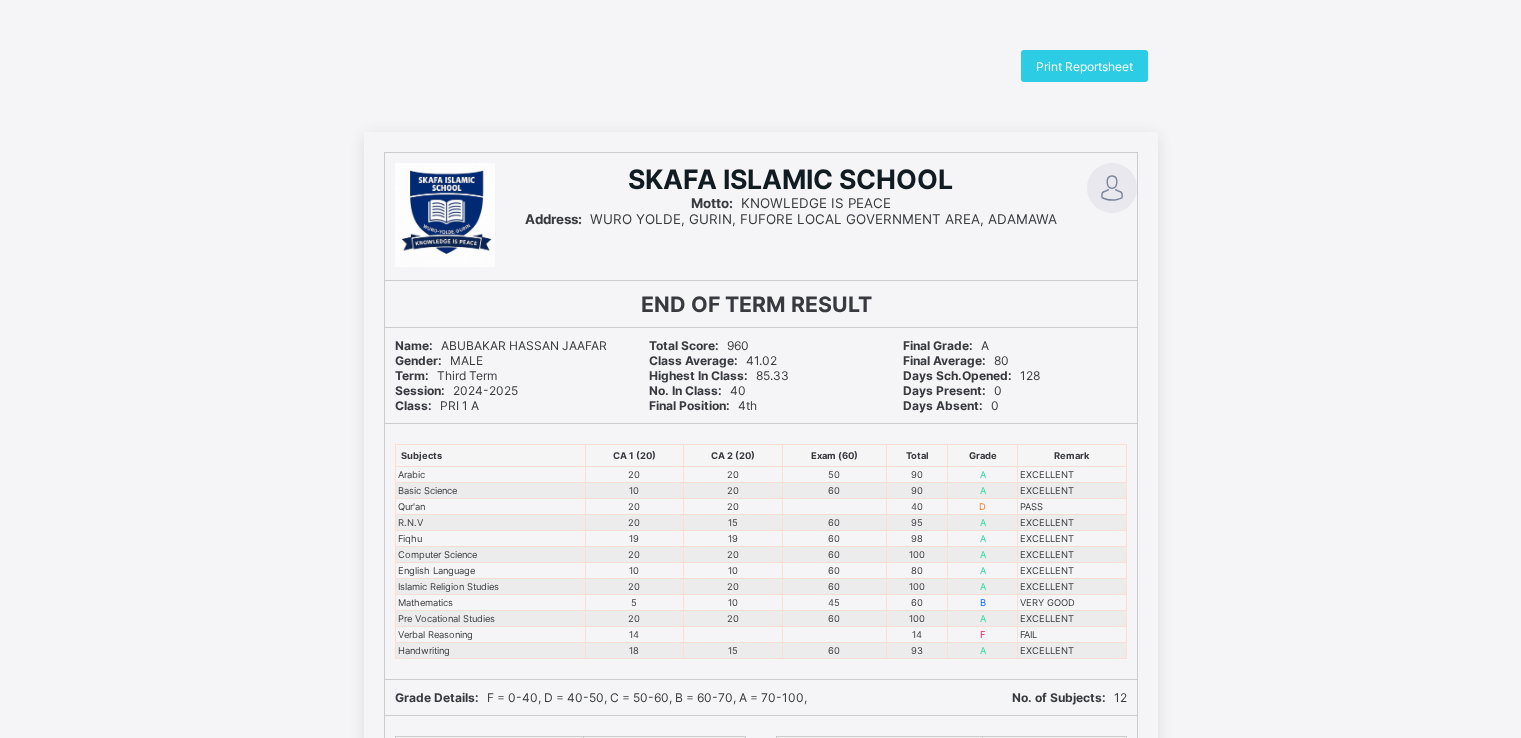 scroll, scrollTop: 0, scrollLeft: 0, axis: both 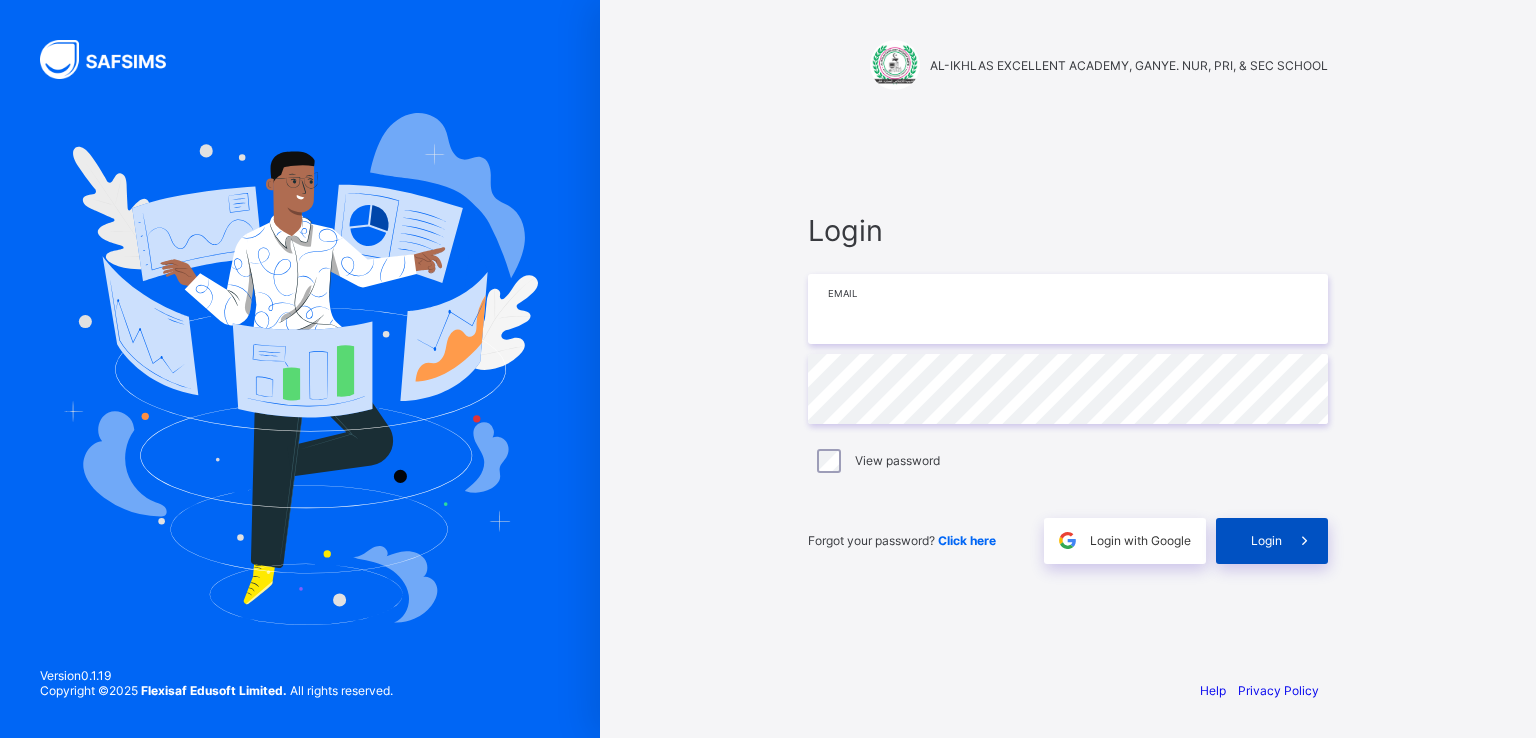 type on "**********" 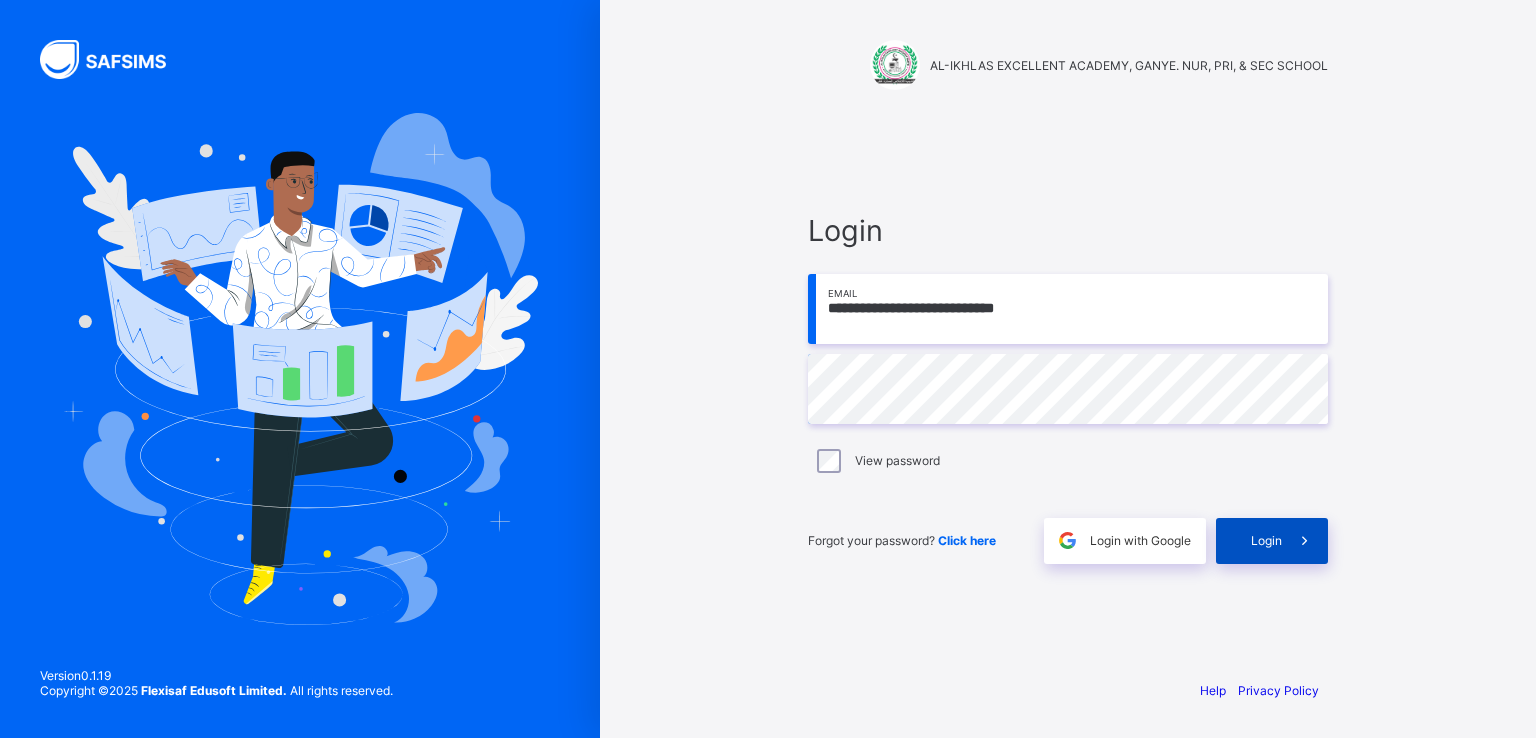 click on "Login" at bounding box center (1266, 540) 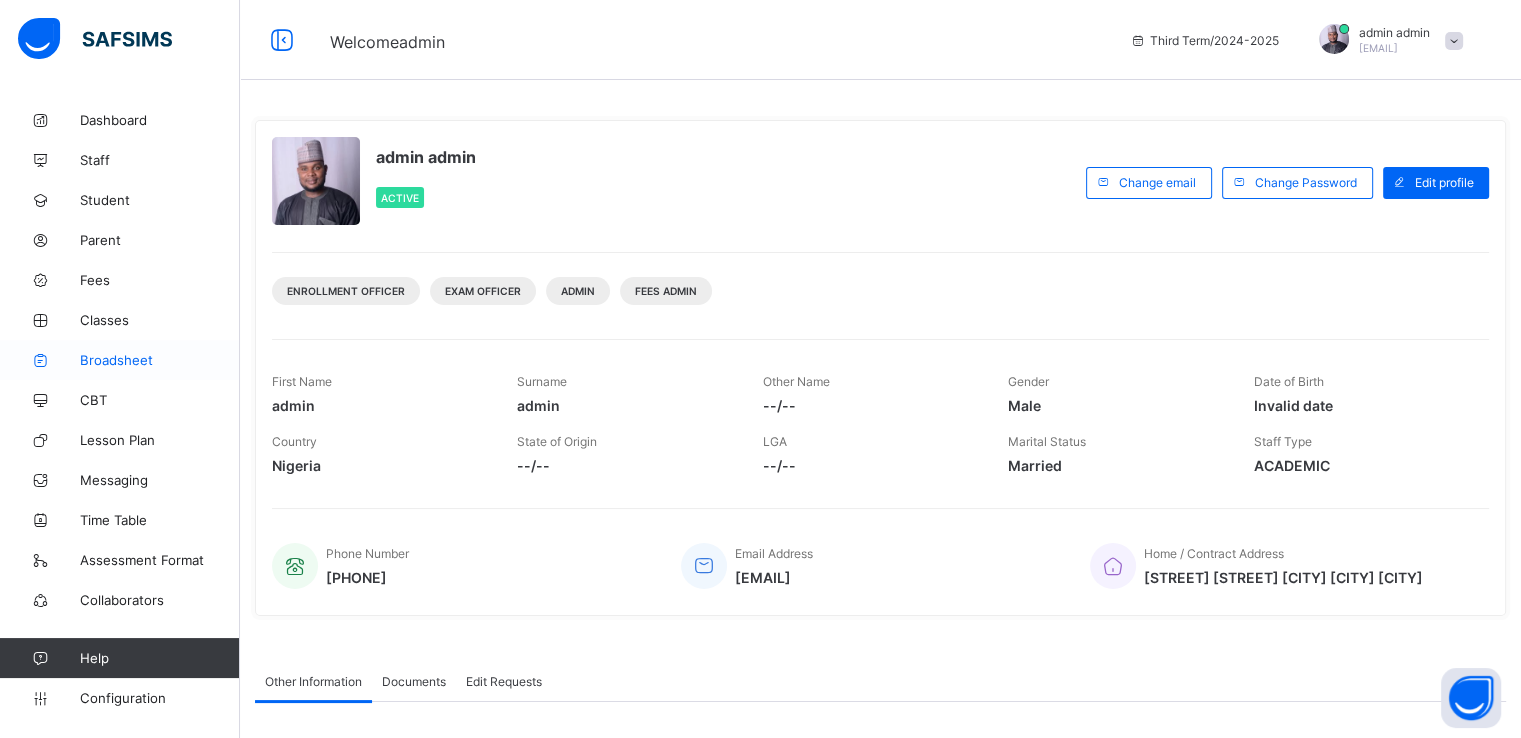 click on "Broadsheet" at bounding box center (160, 360) 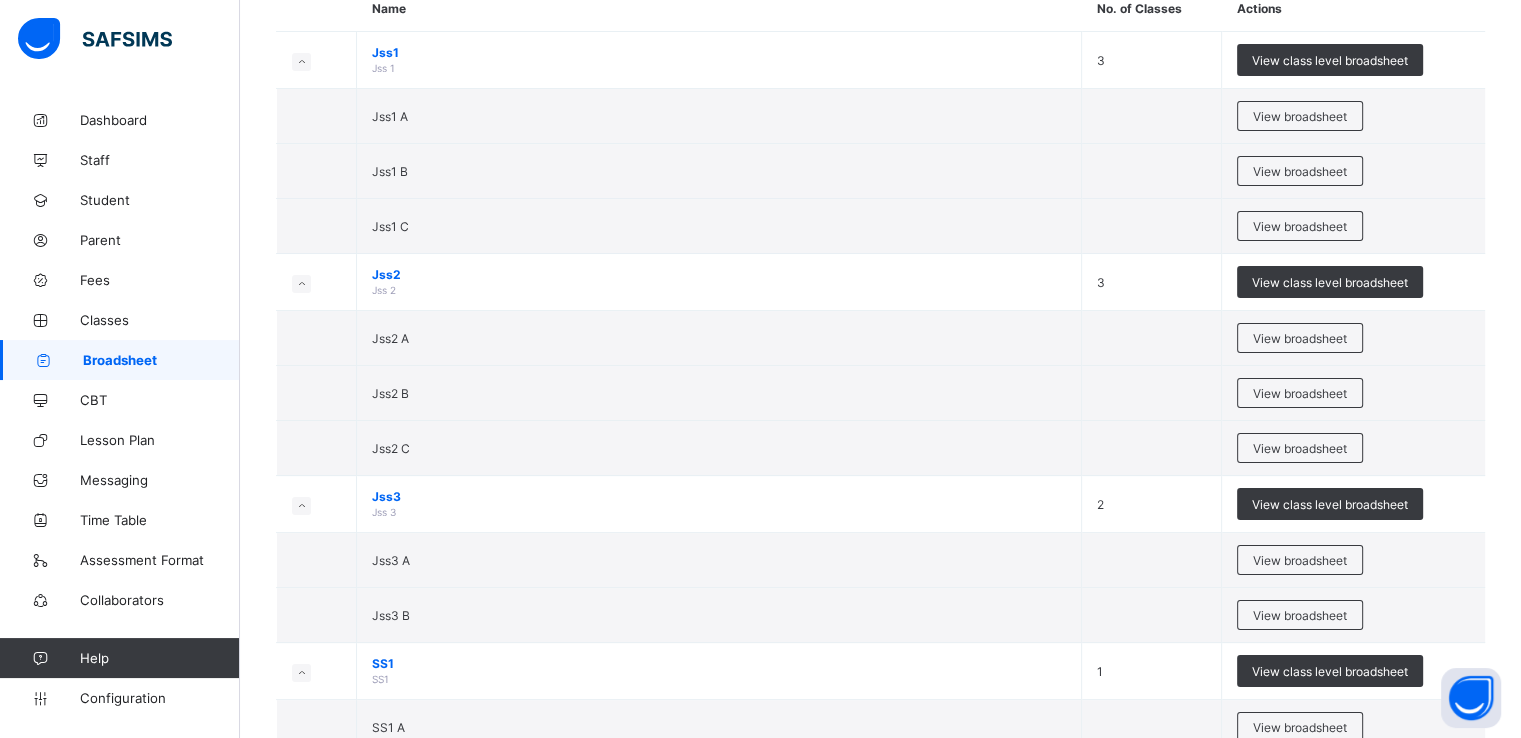 scroll, scrollTop: 219, scrollLeft: 0, axis: vertical 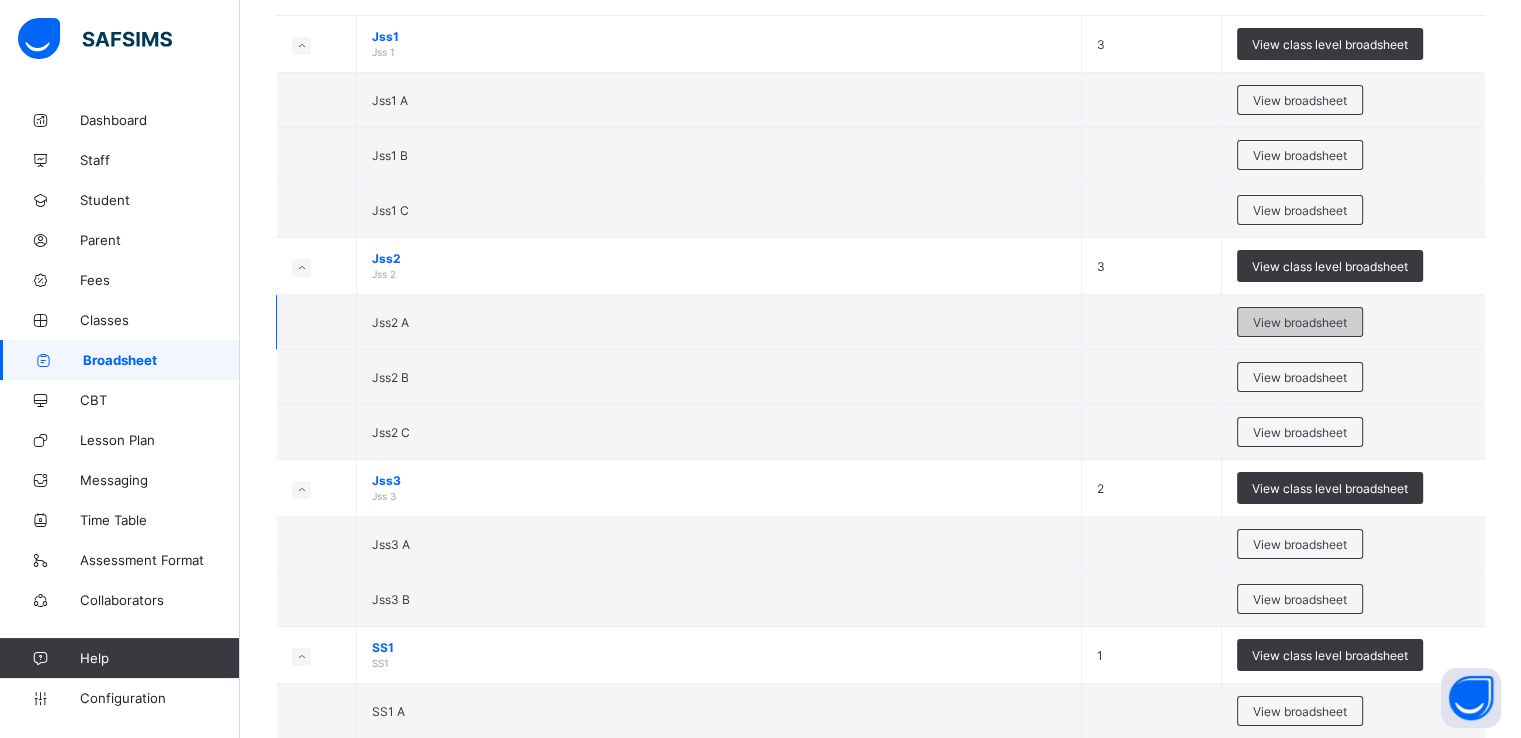 click on "View broadsheet" at bounding box center [1300, 322] 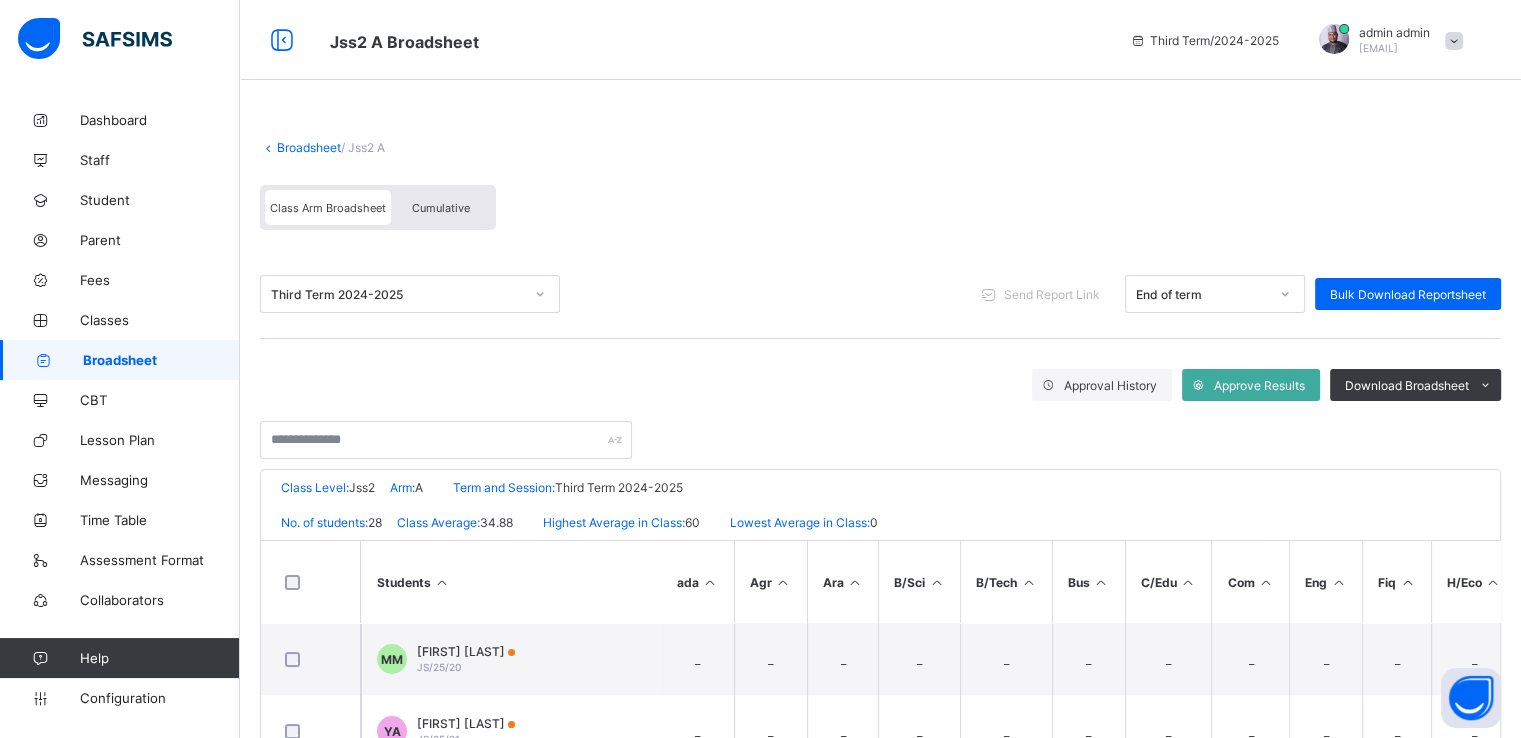 scroll, scrollTop: 344, scrollLeft: 0, axis: vertical 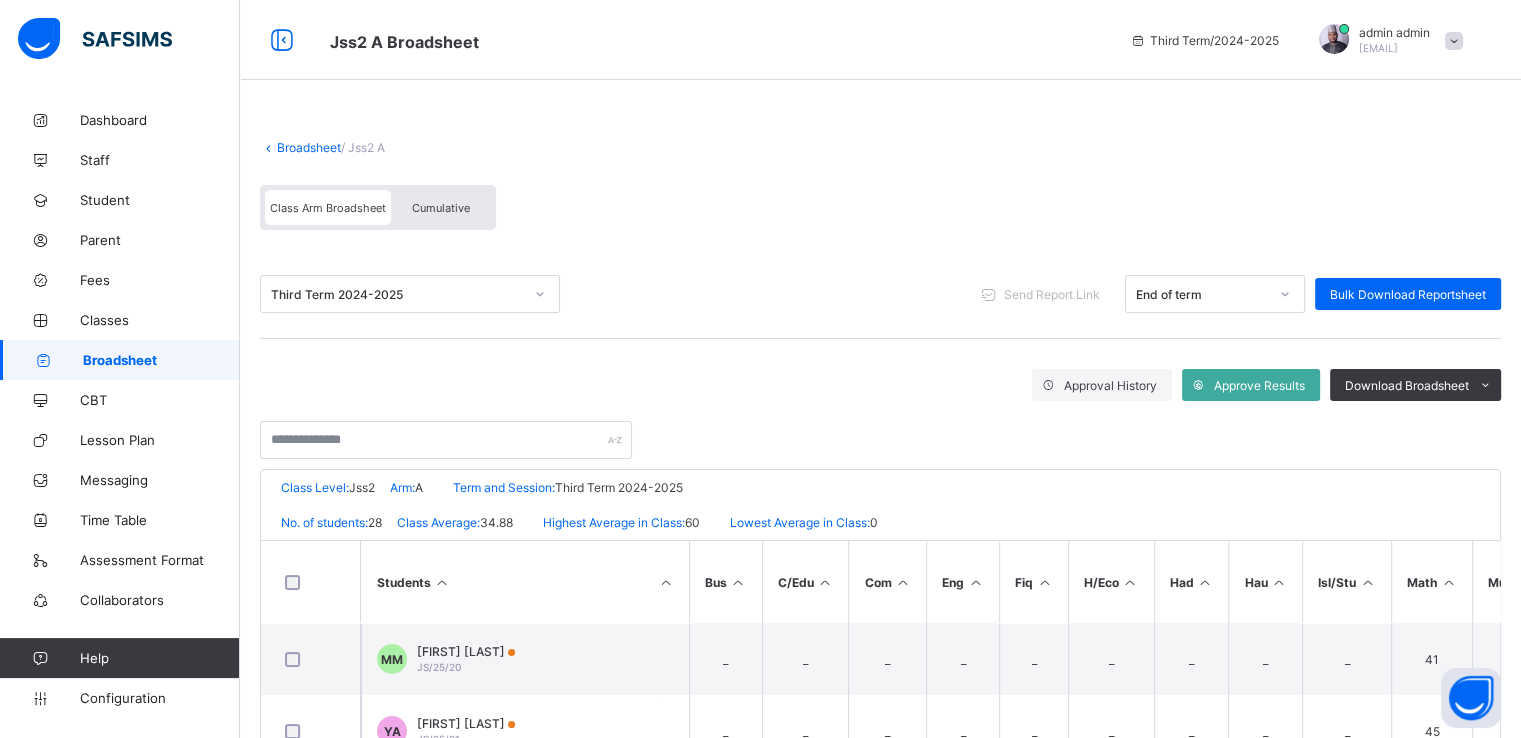 click on "Broadsheet" at bounding box center [309, 147] 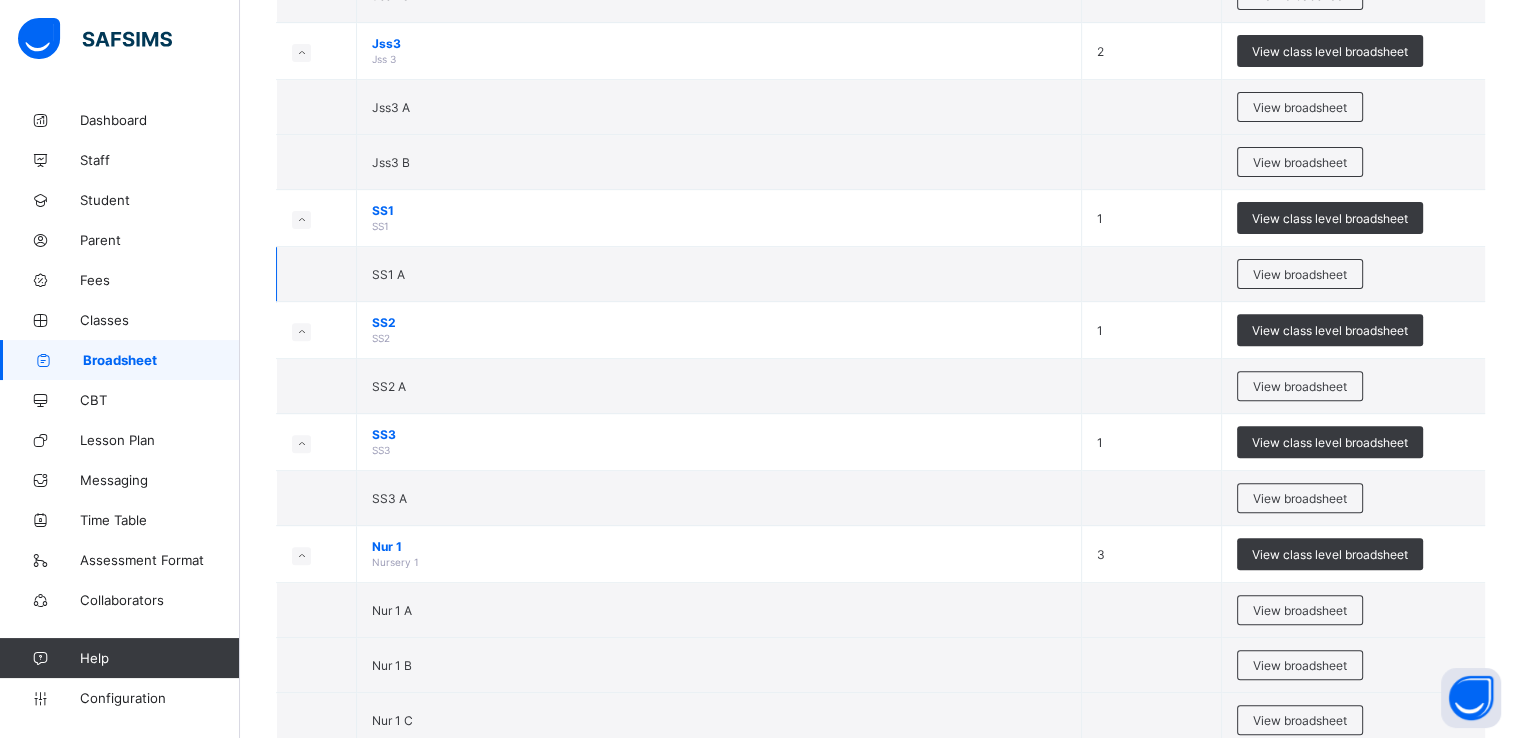 scroll, scrollTop: 659, scrollLeft: 0, axis: vertical 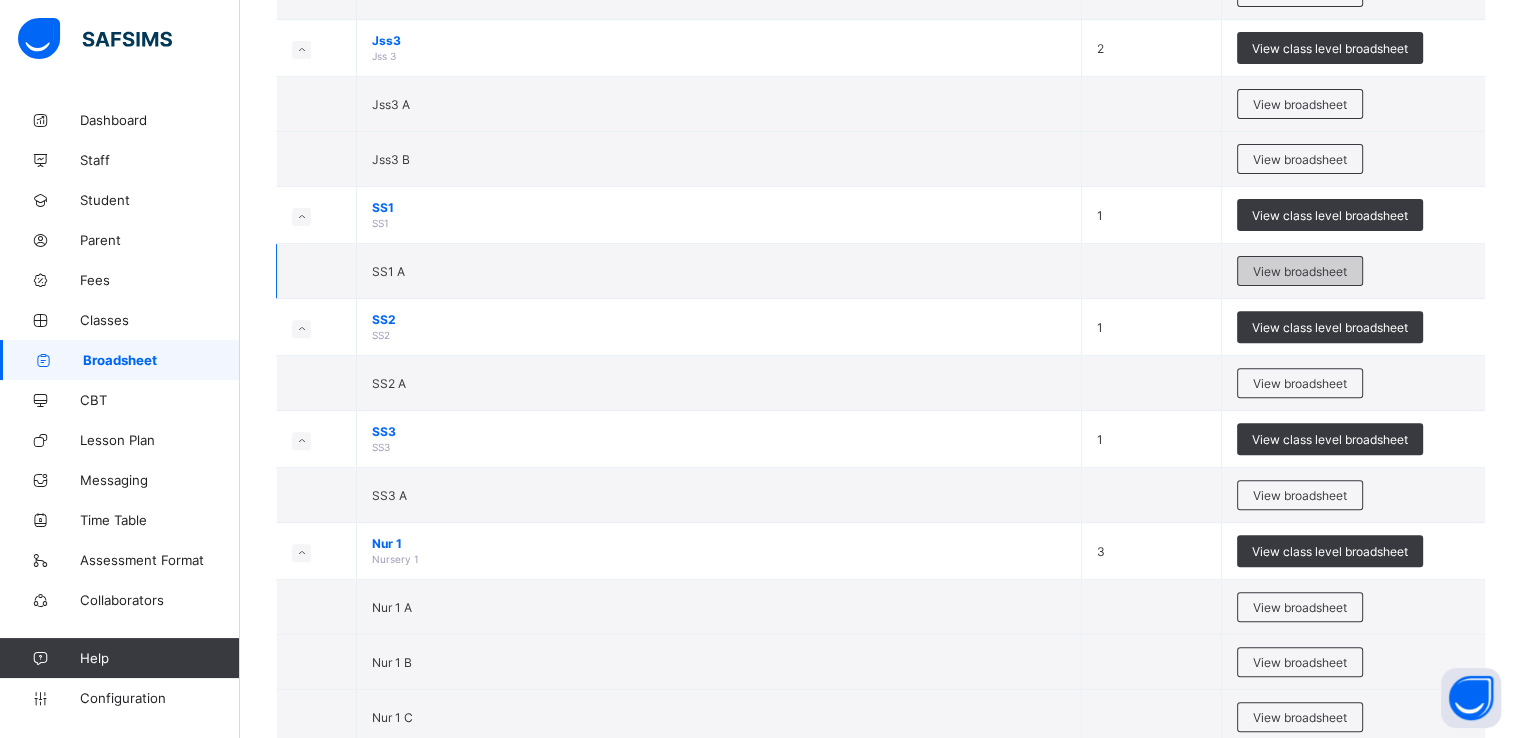 click on "View broadsheet" at bounding box center [1300, 271] 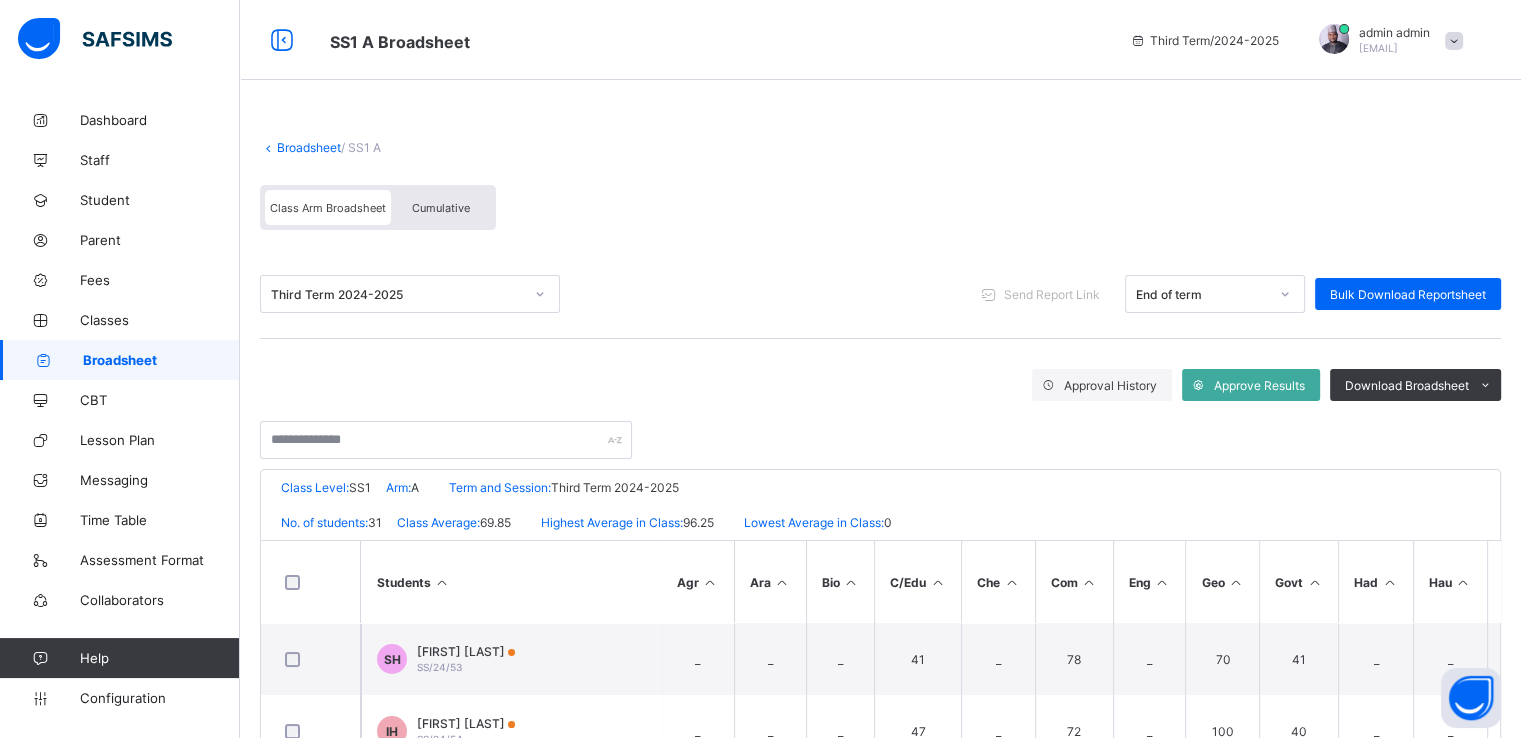 scroll, scrollTop: 344, scrollLeft: 0, axis: vertical 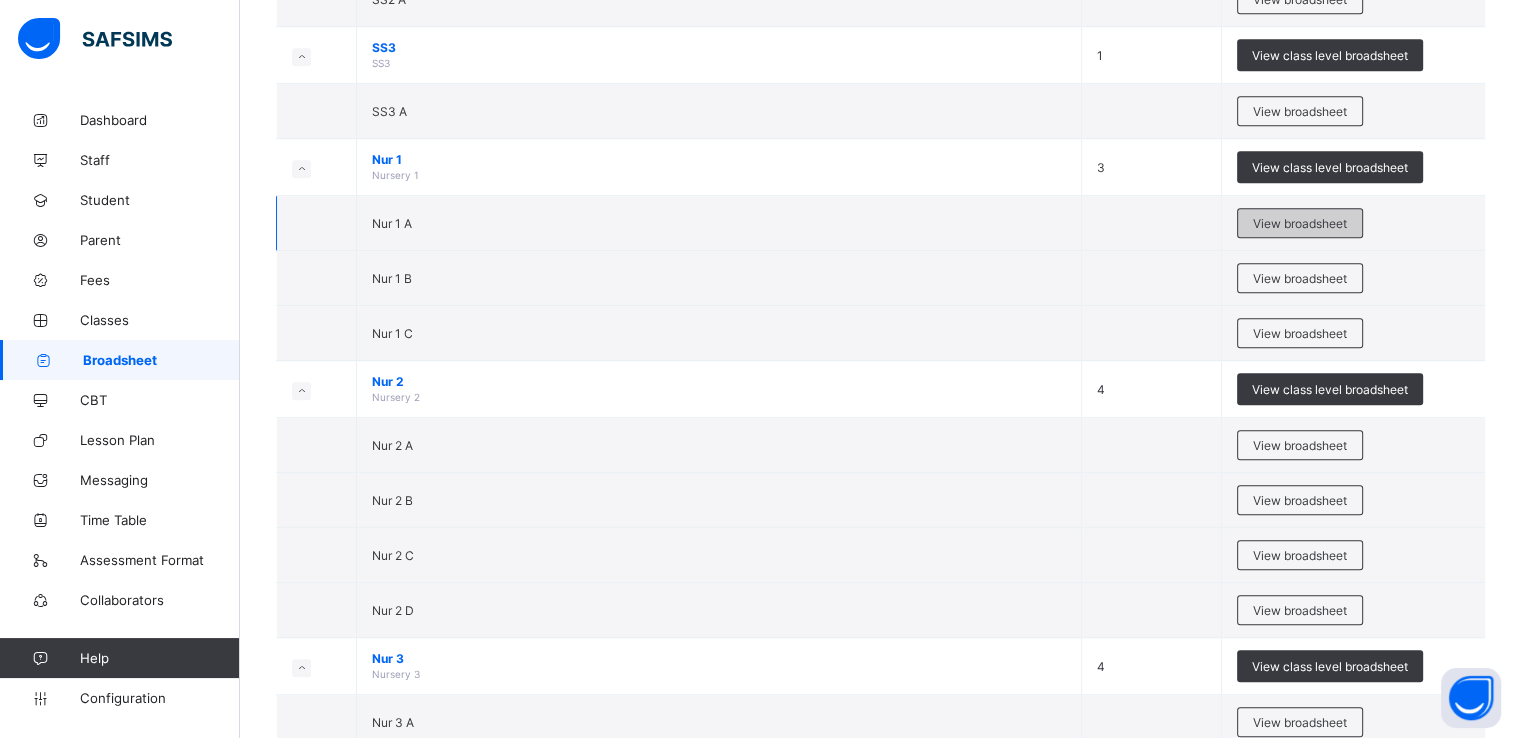 click on "View broadsheet" at bounding box center (1300, 223) 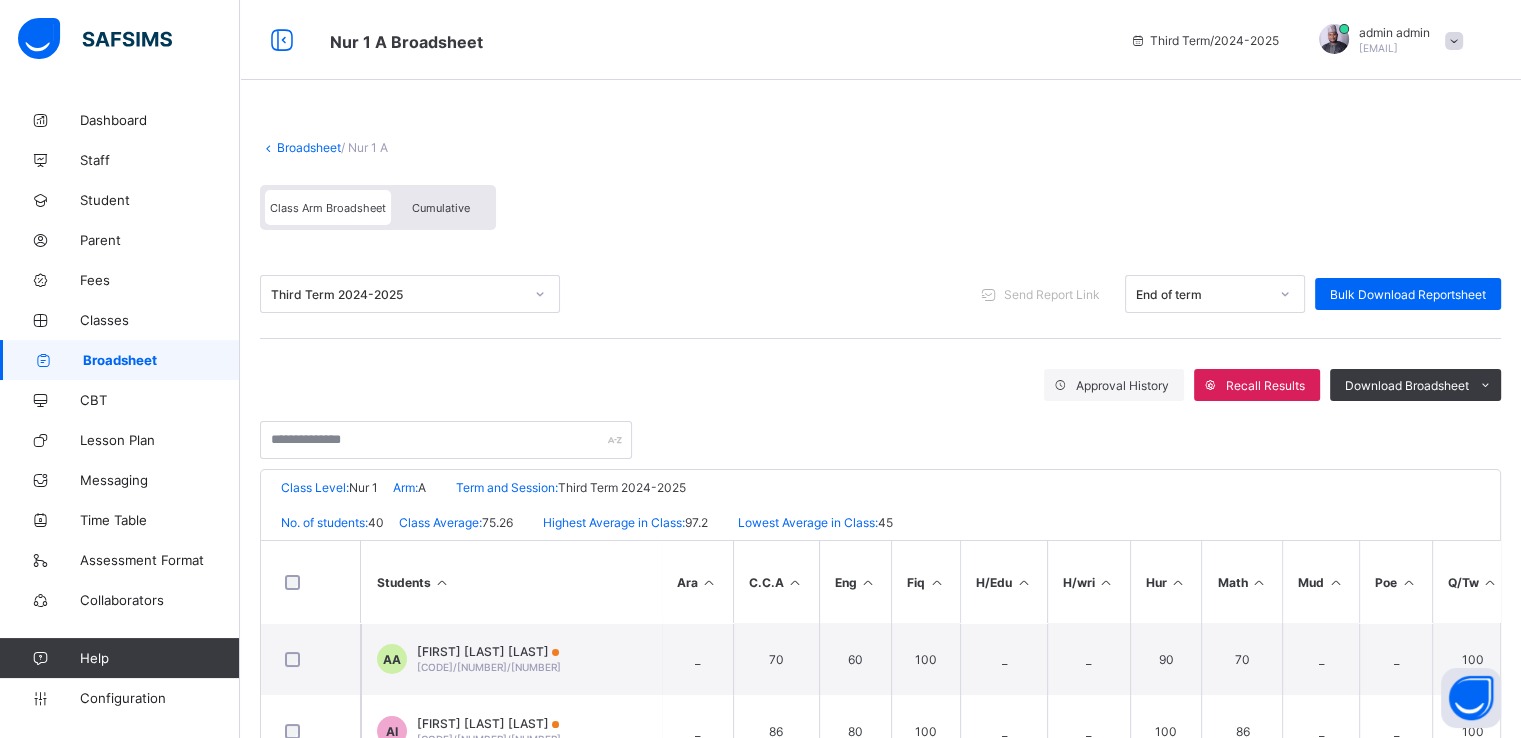 scroll, scrollTop: 344, scrollLeft: 0, axis: vertical 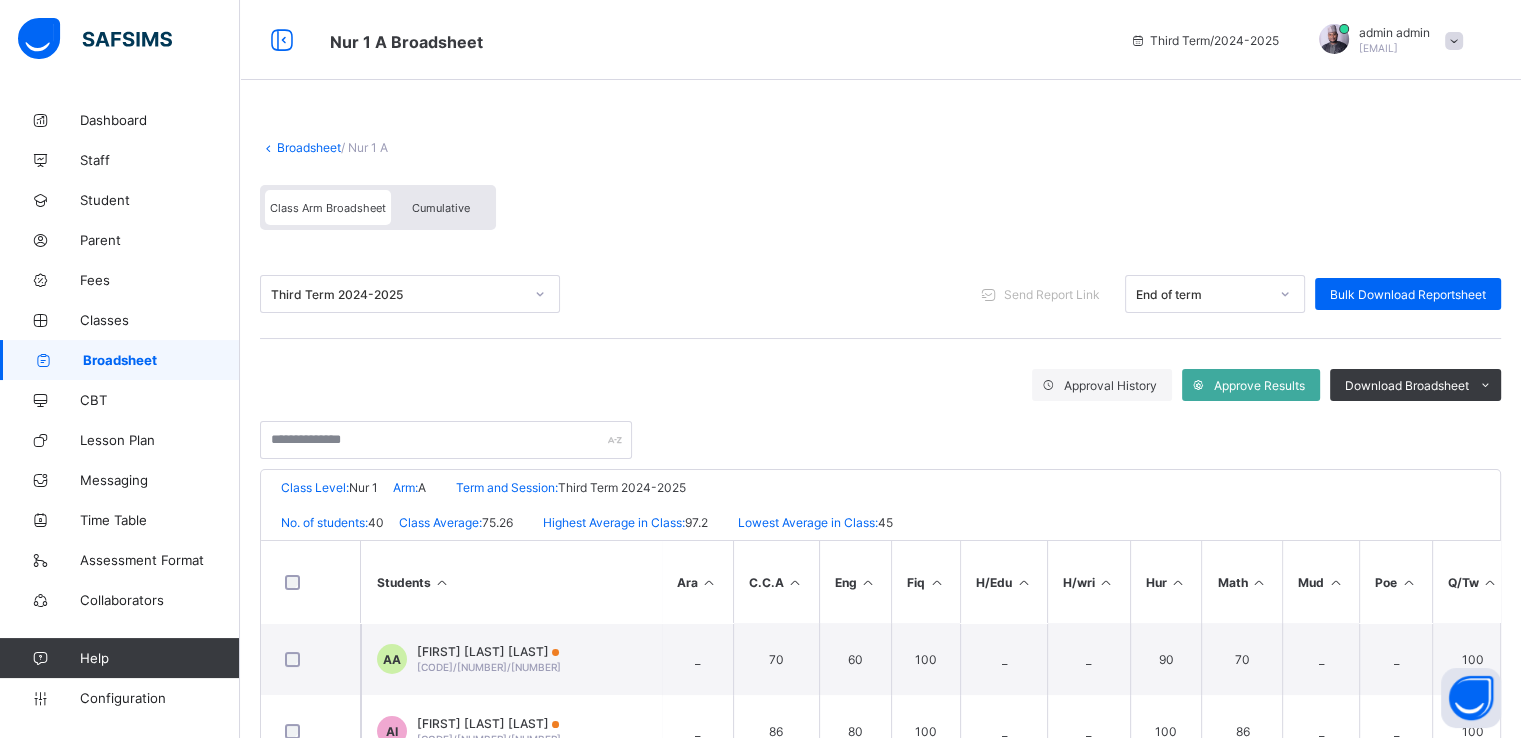 click on "Broadsheet" at bounding box center (309, 147) 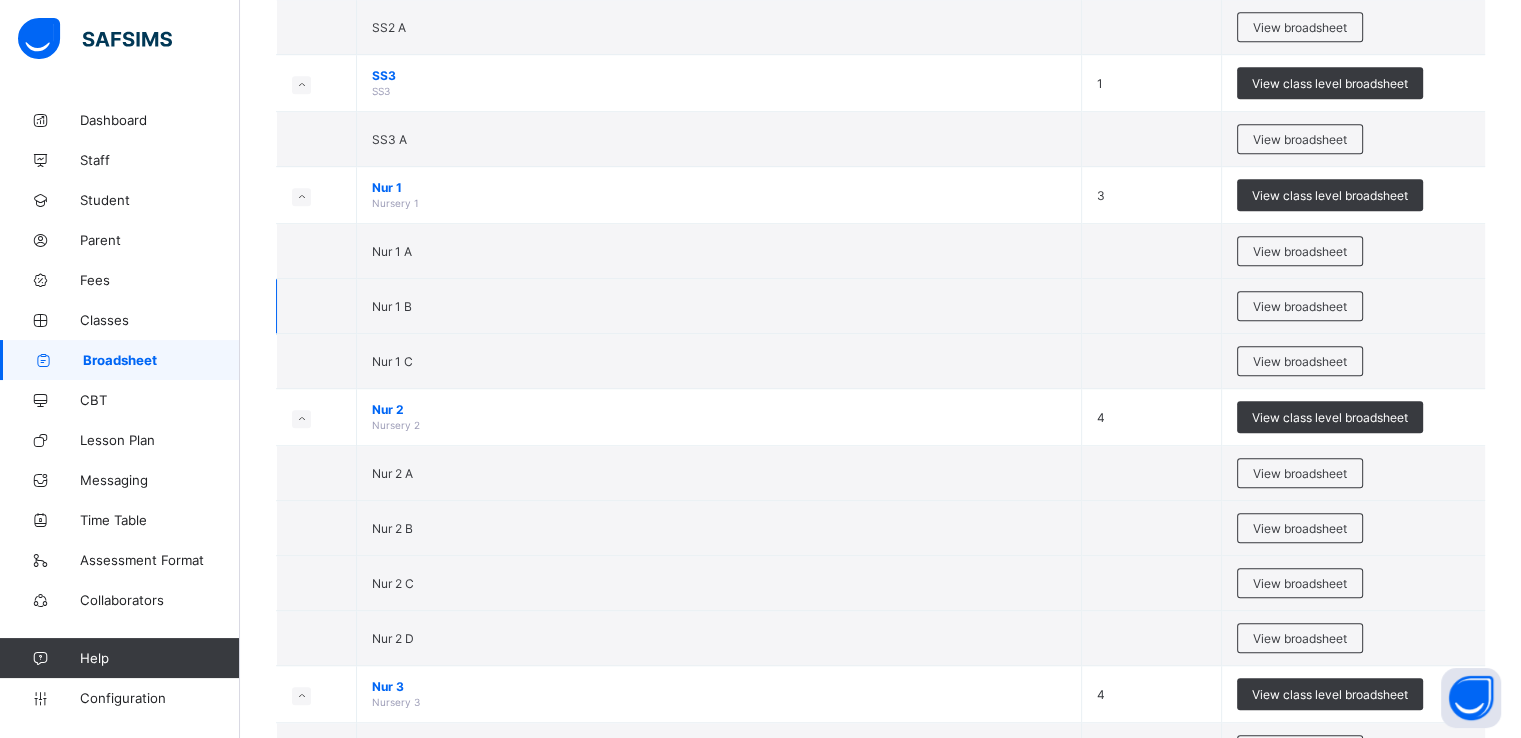 scroll, scrollTop: 1016, scrollLeft: 0, axis: vertical 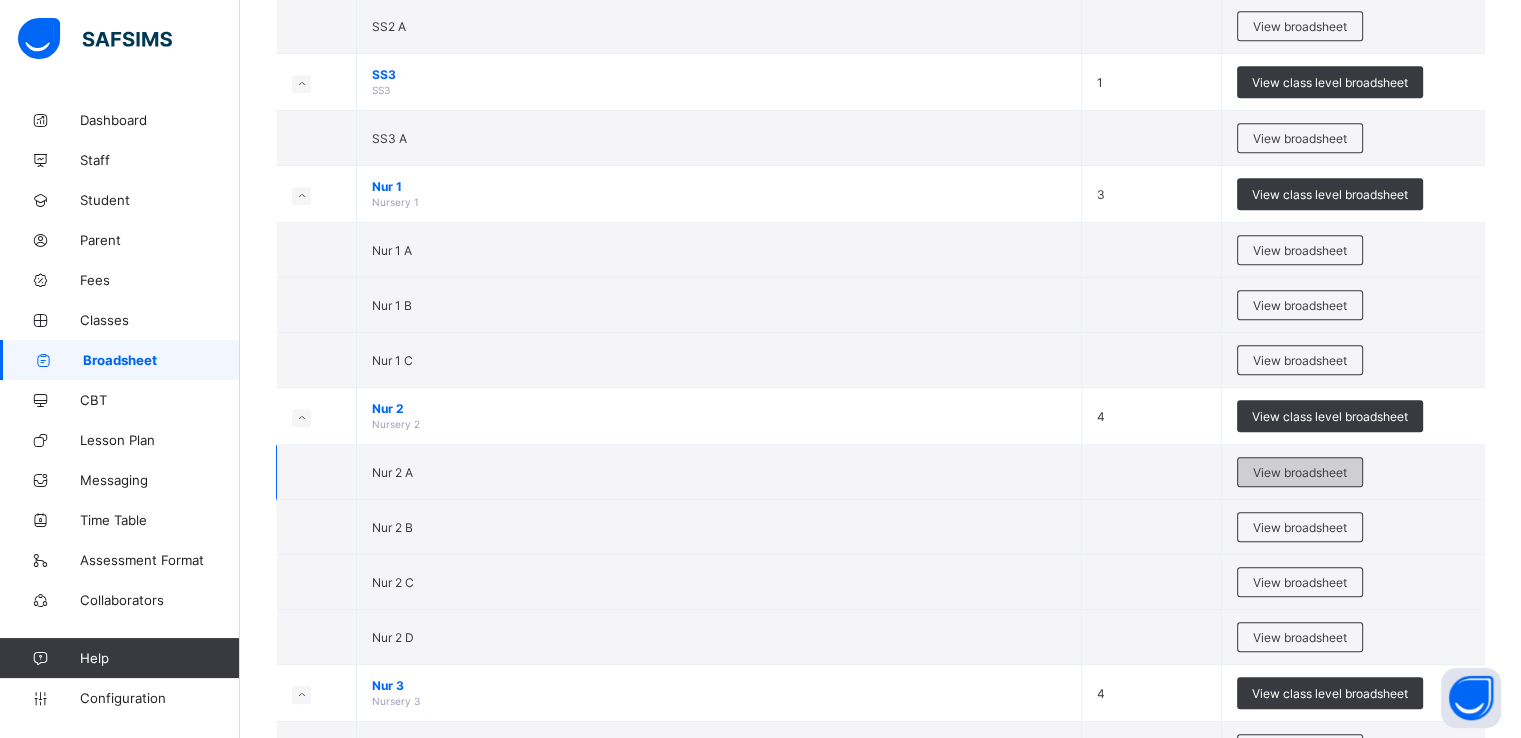 click on "View broadsheet" at bounding box center (1300, 472) 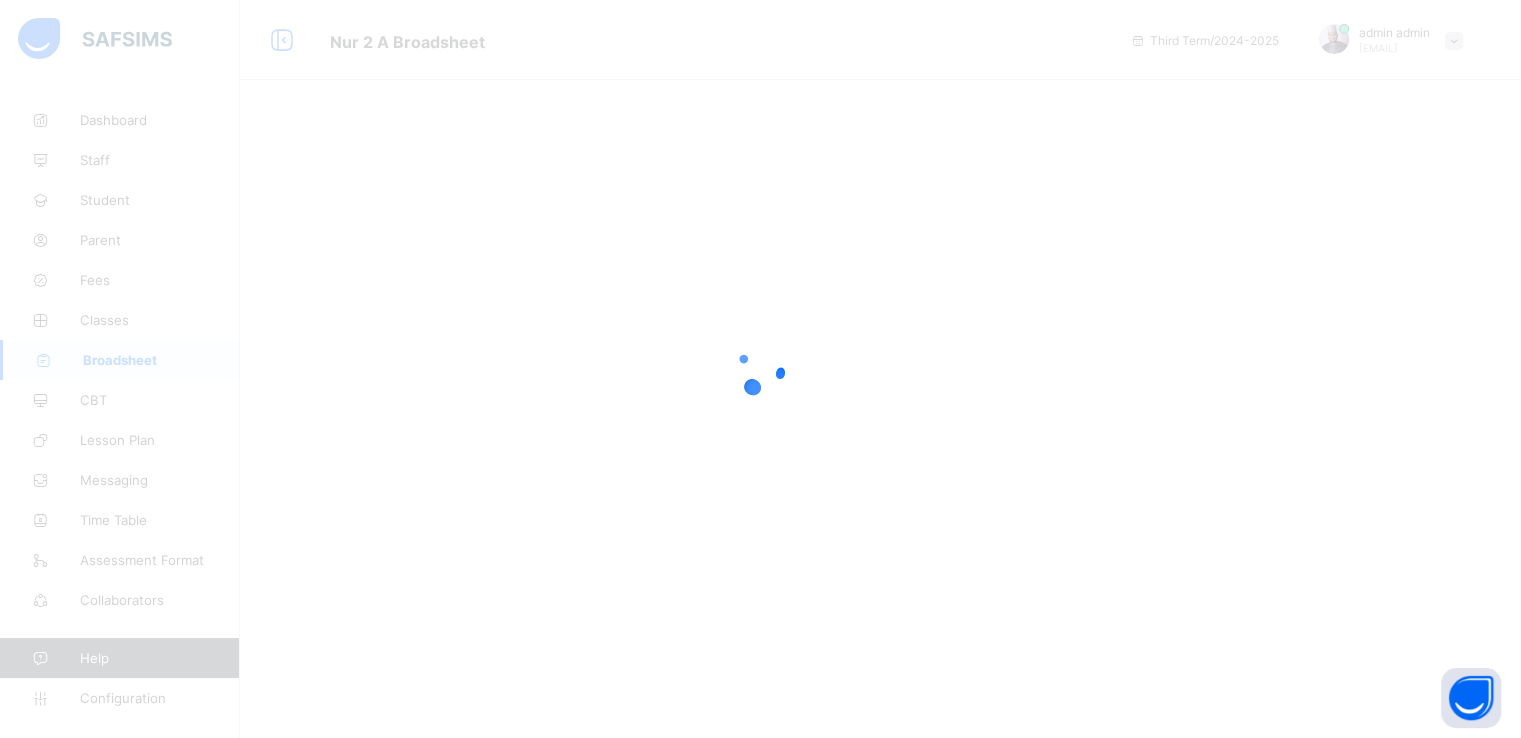scroll, scrollTop: 0, scrollLeft: 0, axis: both 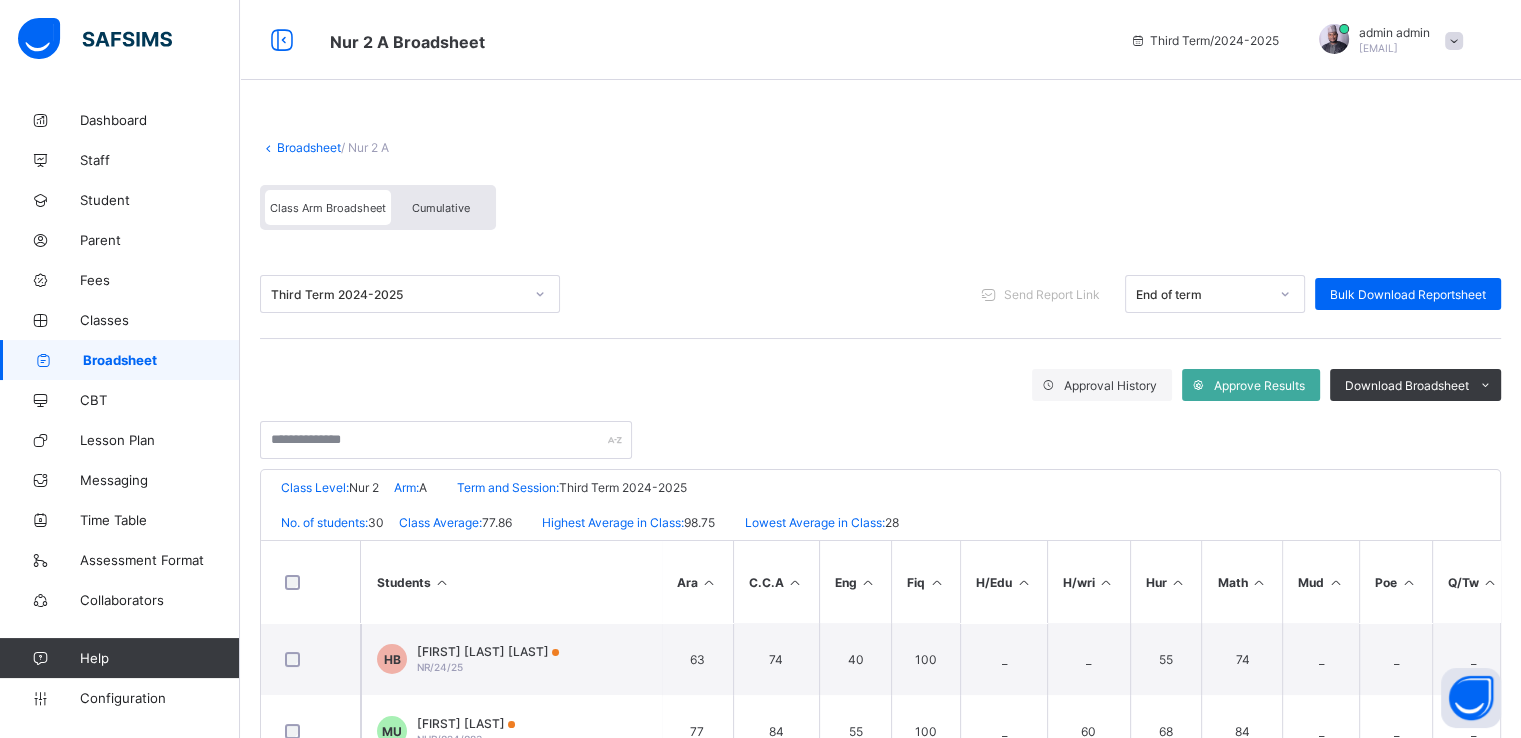 click on "[GENERAL] / [CODE] [NUMBER] [LETTER]" at bounding box center [880, 147] 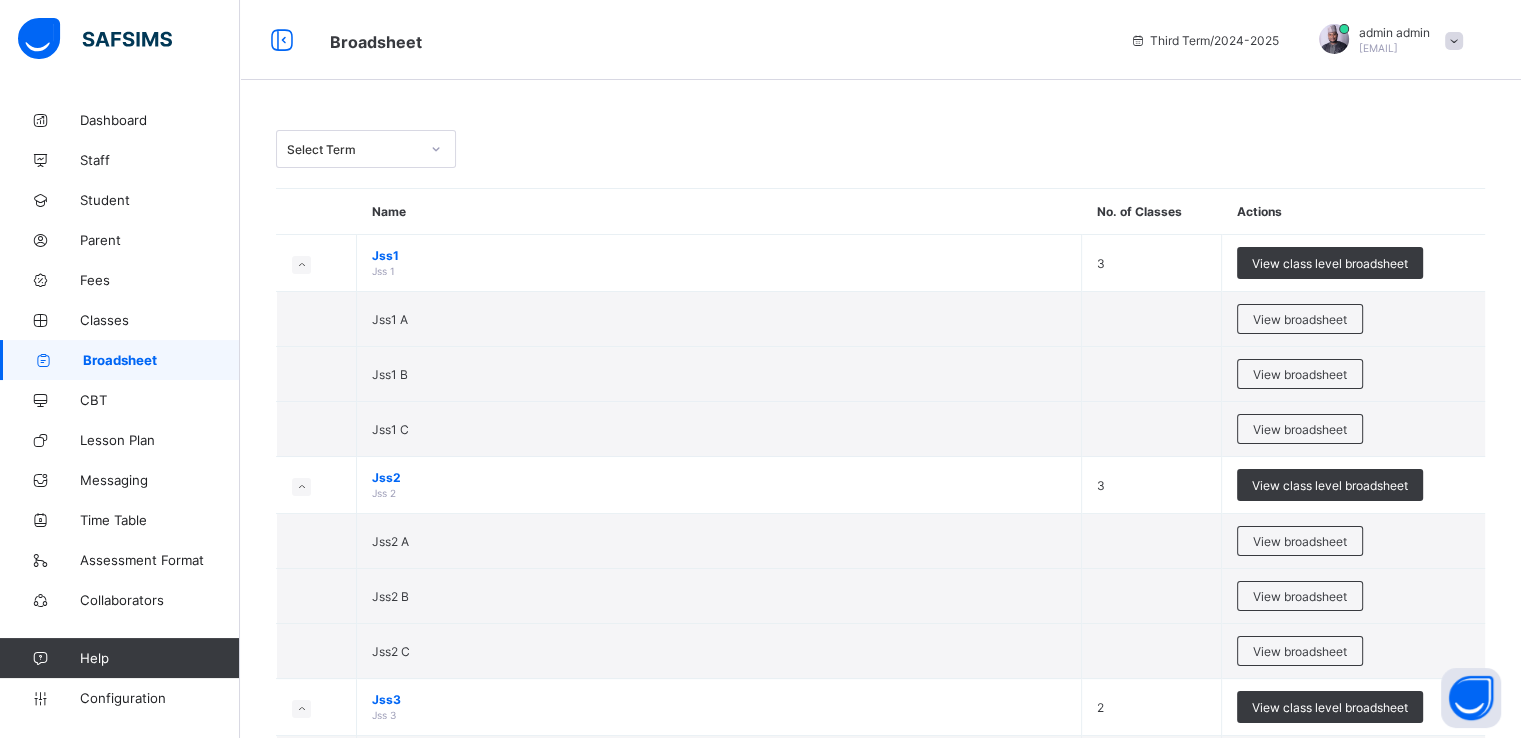 click on "Jss1 A" at bounding box center (719, 319) 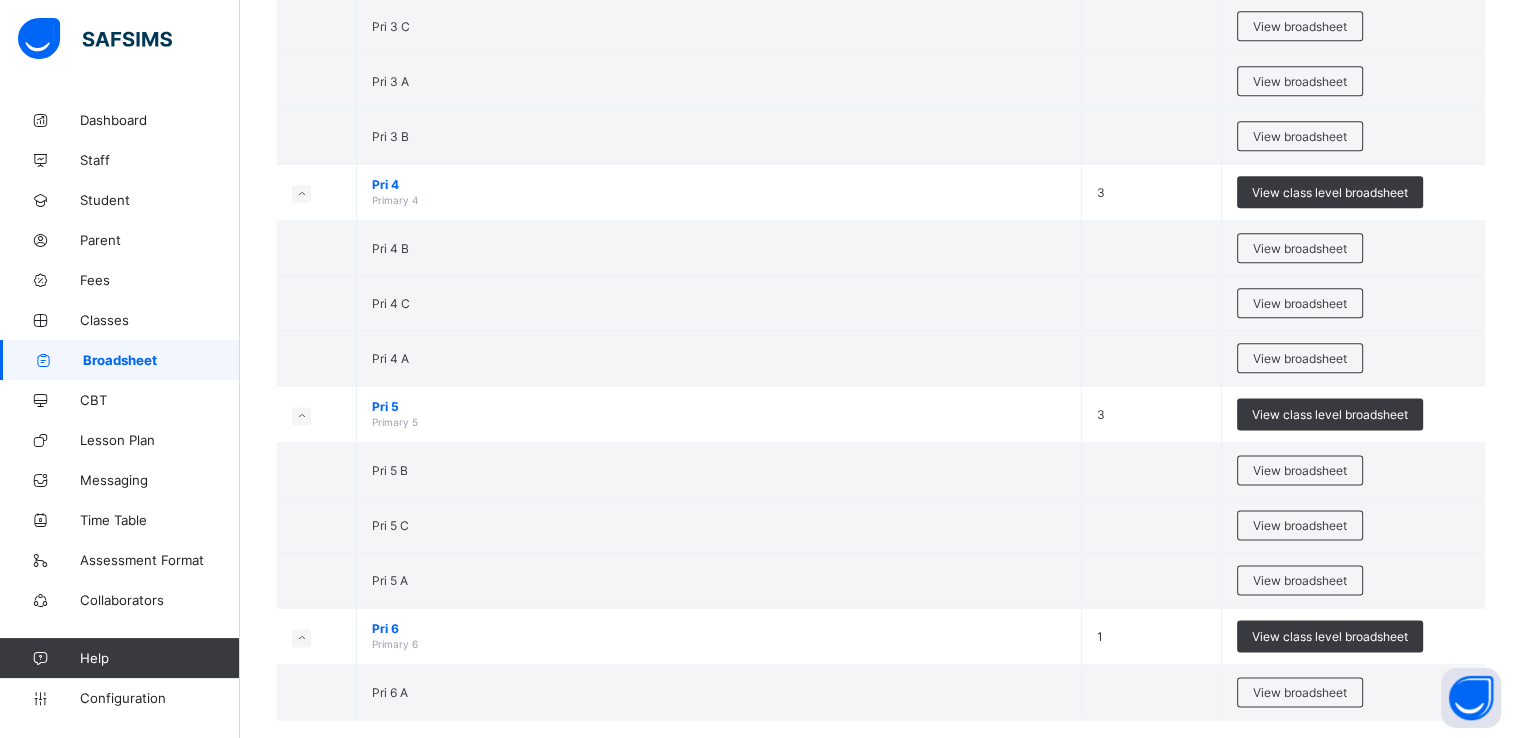 scroll, scrollTop: 2481, scrollLeft: 0, axis: vertical 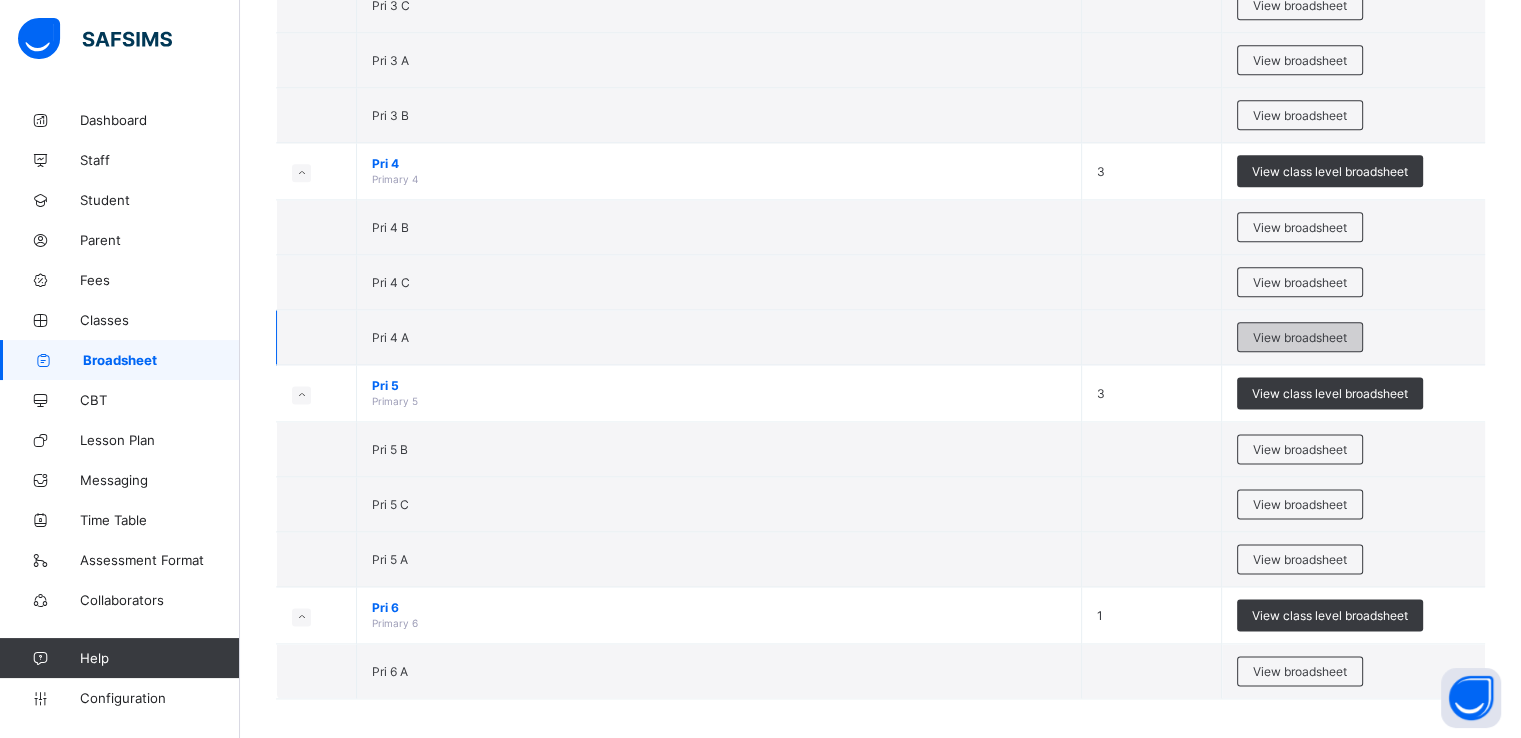 click on "View broadsheet" at bounding box center (1300, 337) 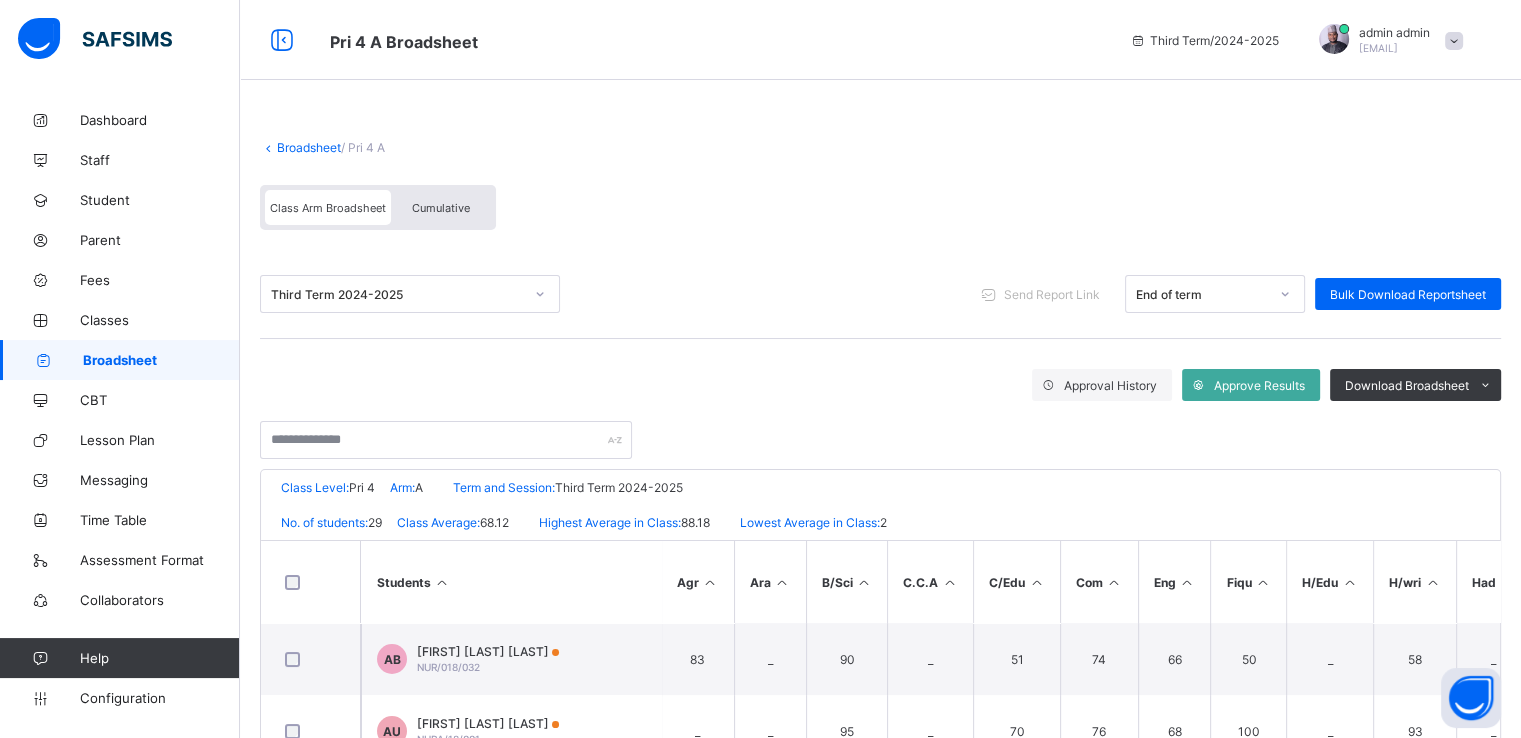 scroll, scrollTop: 344, scrollLeft: 0, axis: vertical 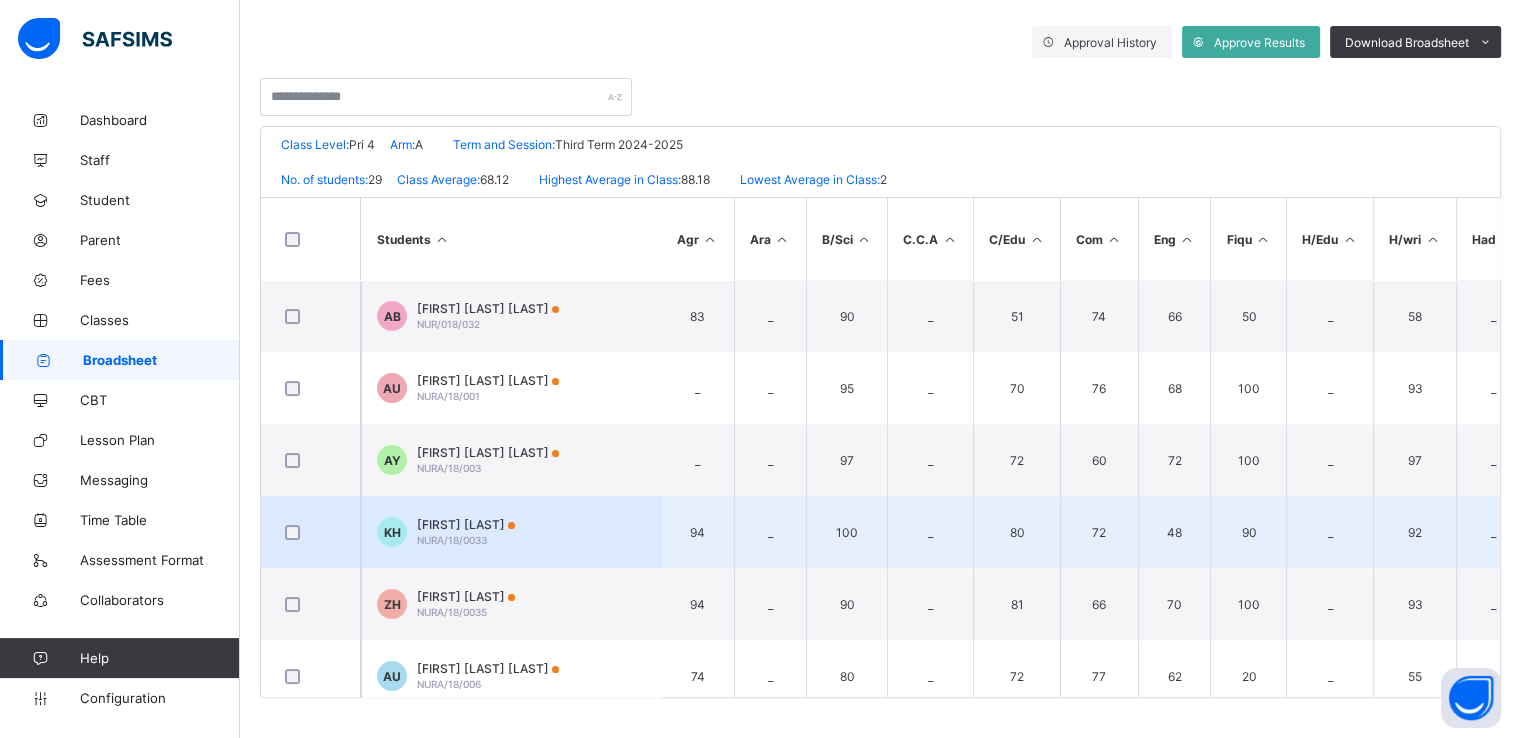 click on "[FIRST] [LAST]" at bounding box center [466, 524] 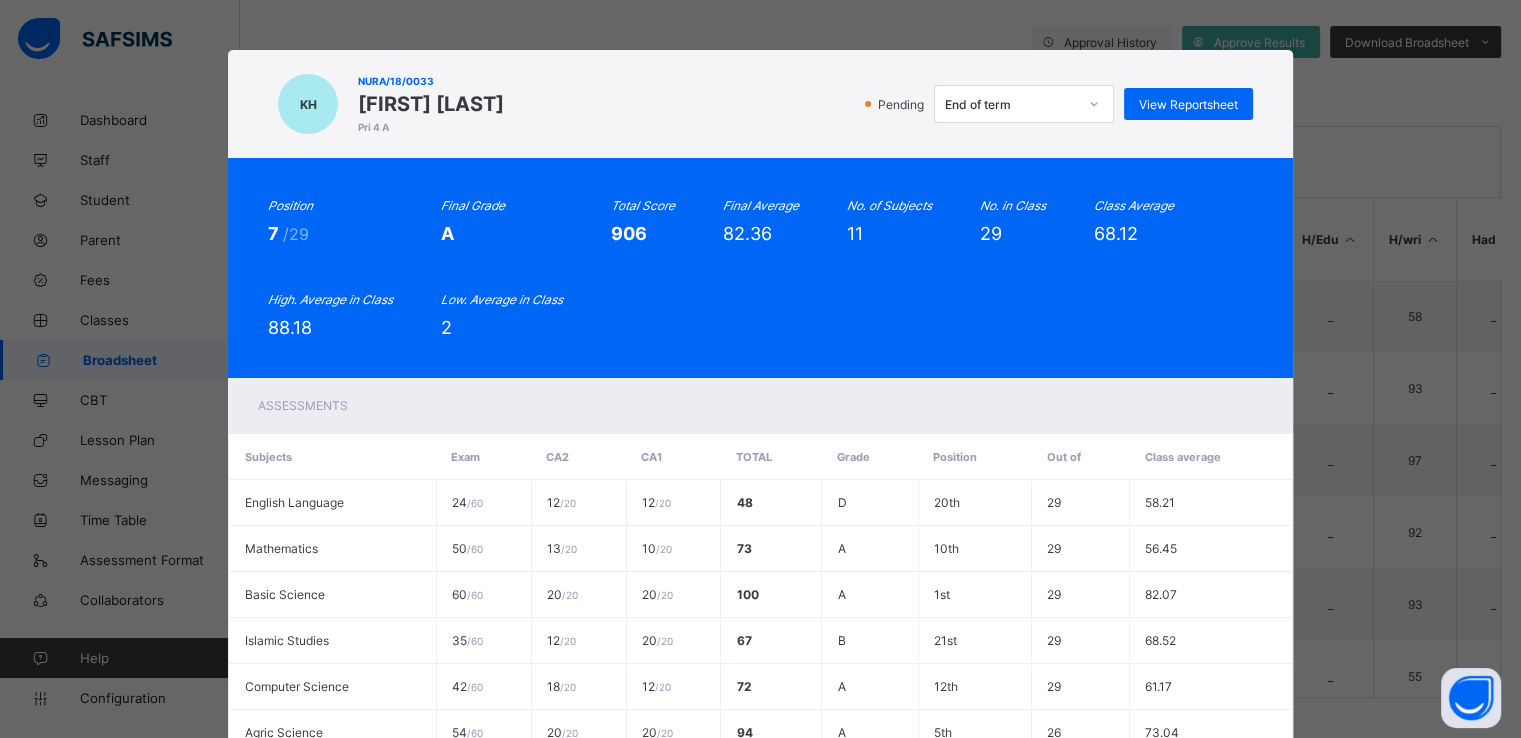 scroll, scrollTop: 444, scrollLeft: 0, axis: vertical 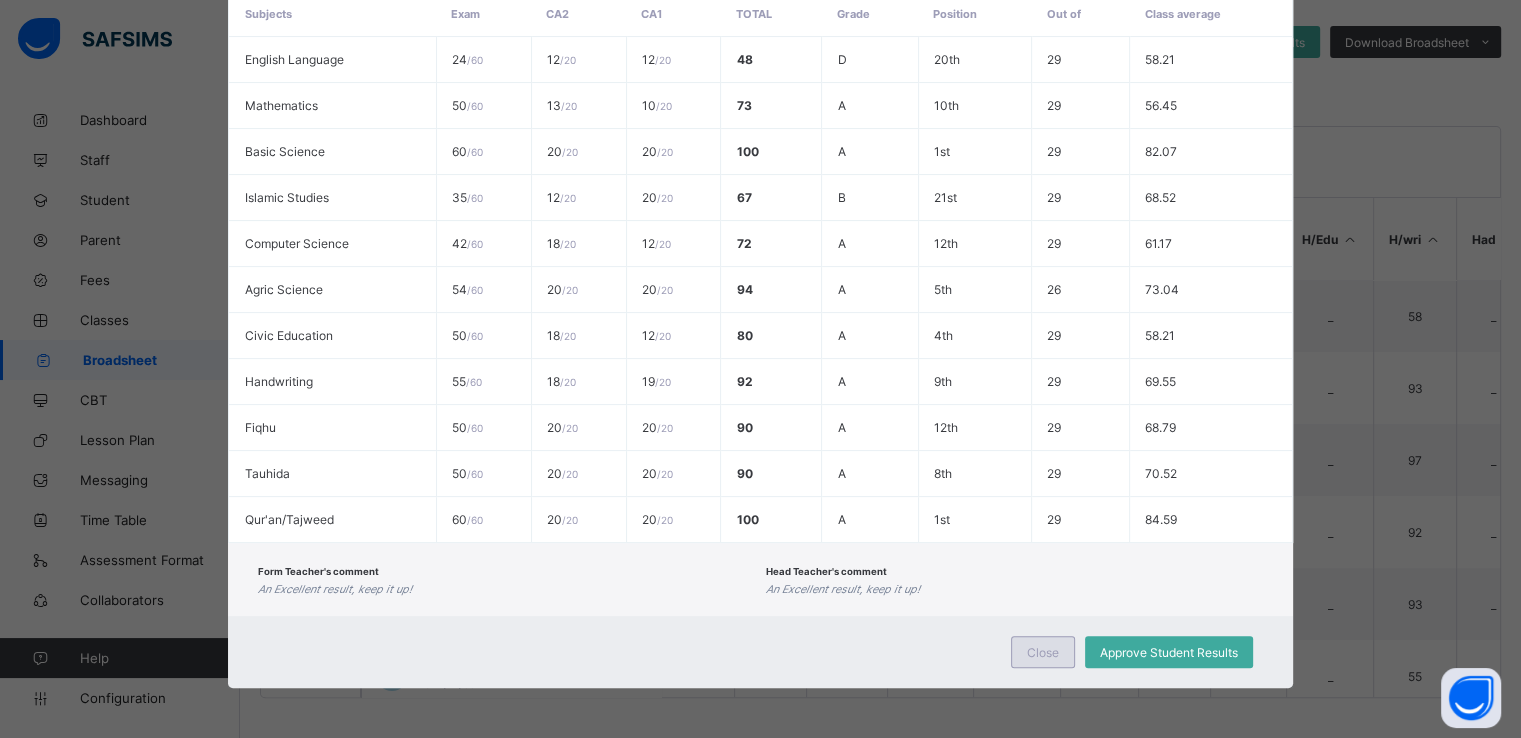 click on "Close" at bounding box center [1043, 652] 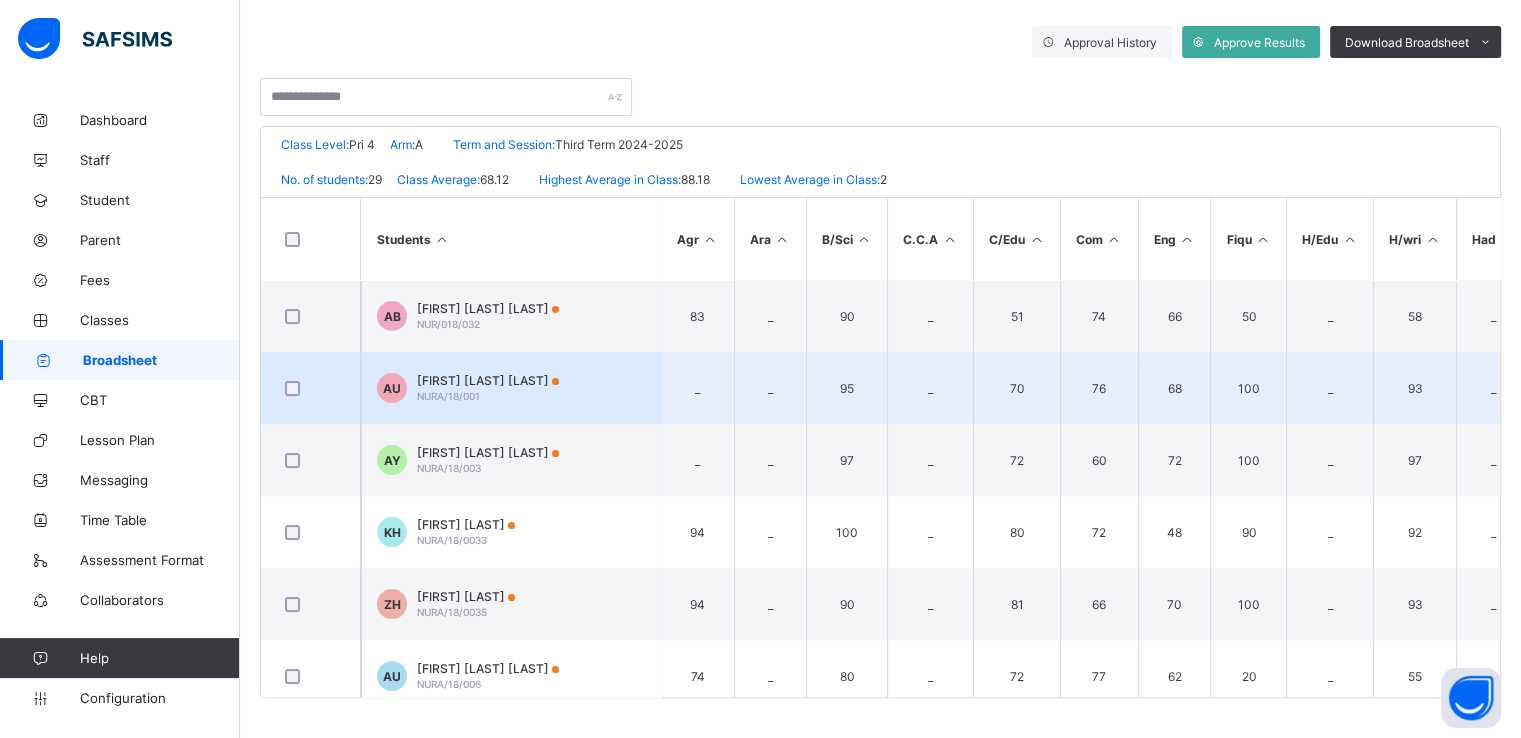 scroll, scrollTop: 0, scrollLeft: 0, axis: both 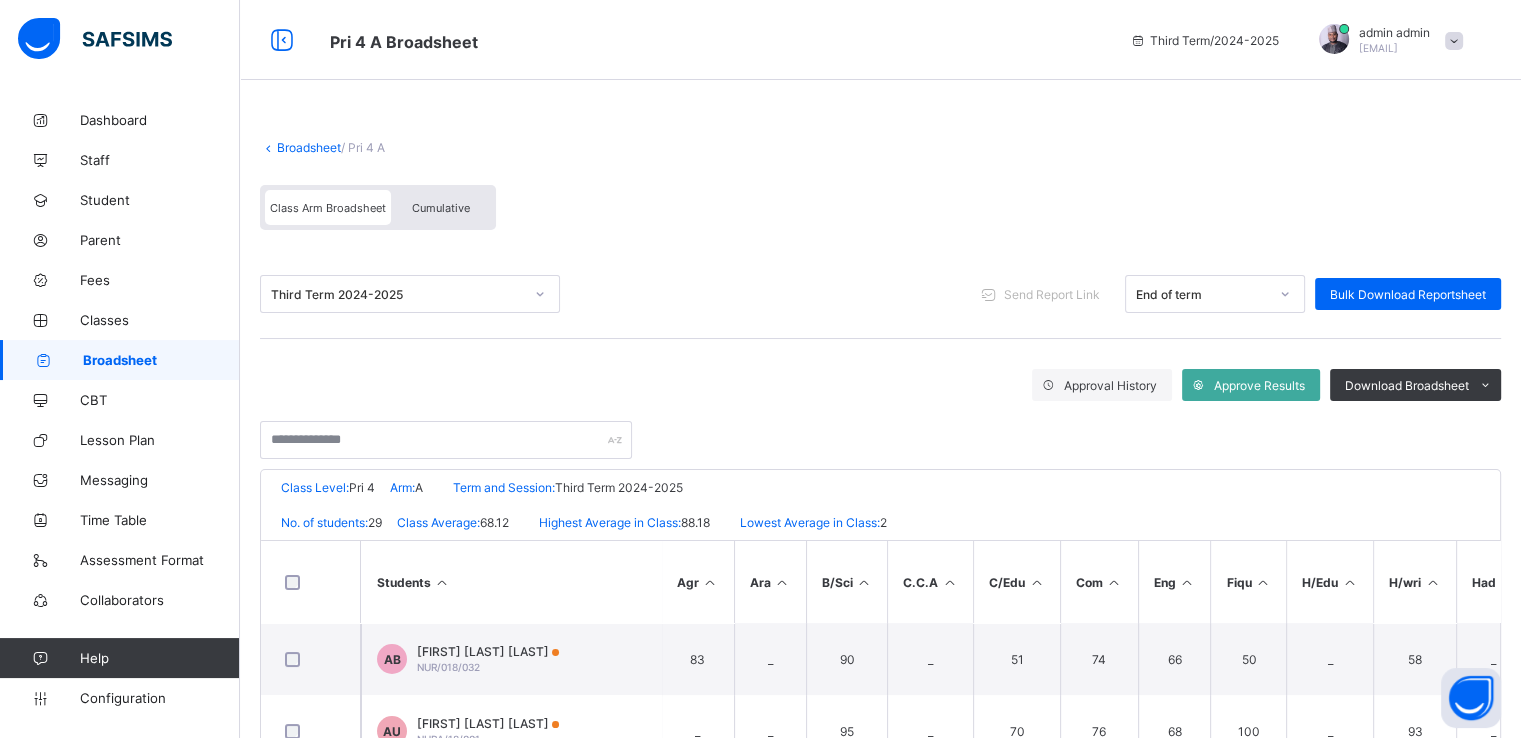 click on "Broadsheet" at bounding box center [309, 147] 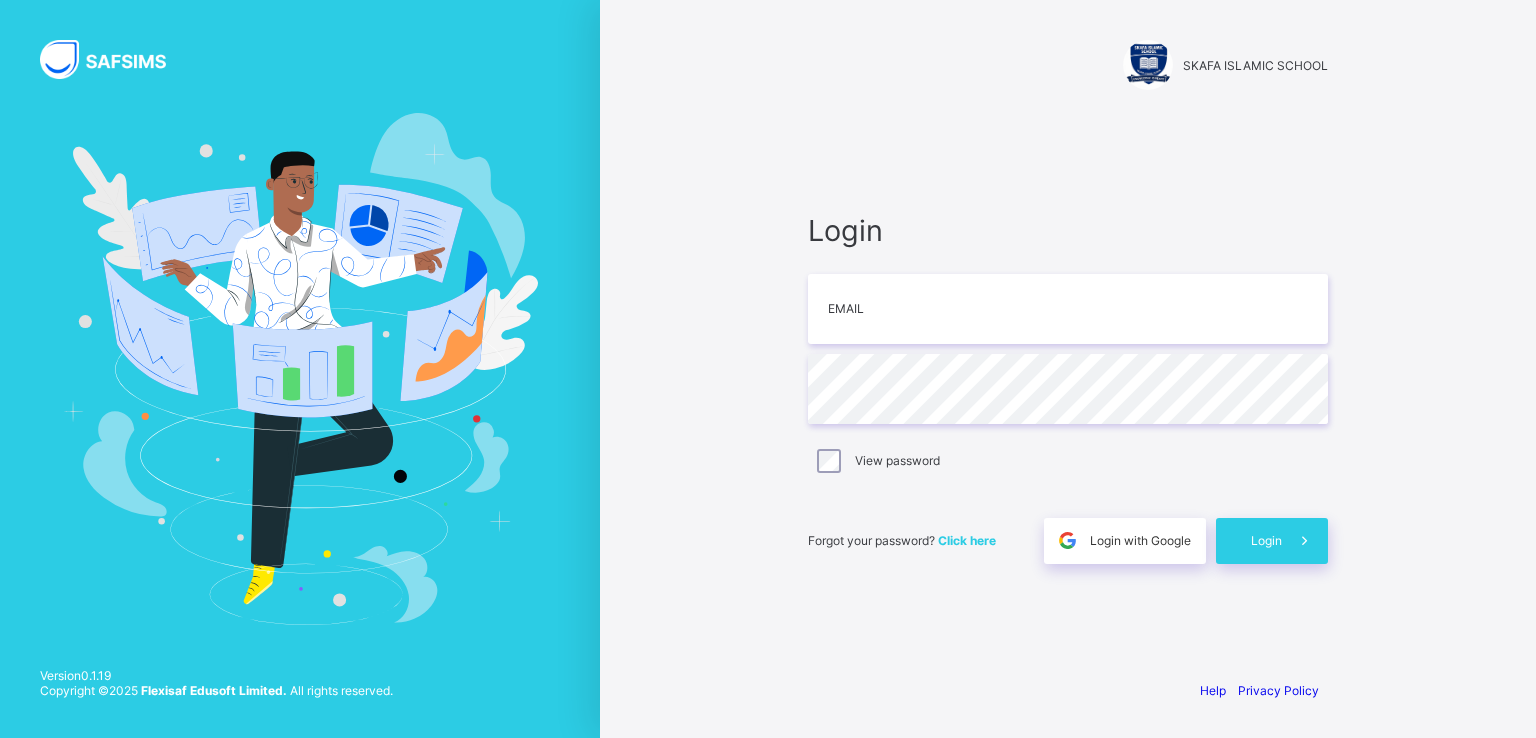 scroll, scrollTop: 0, scrollLeft: 0, axis: both 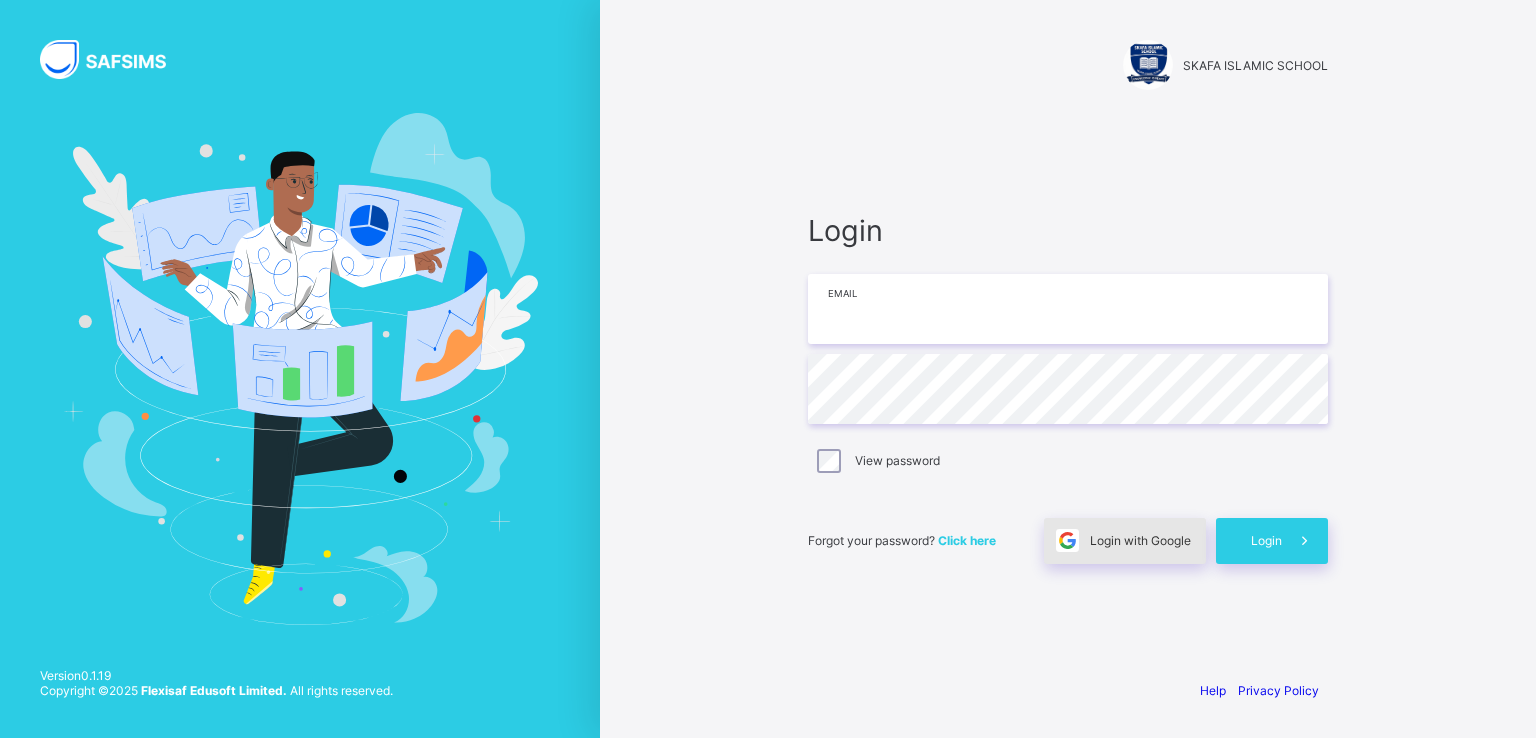 type on "**********" 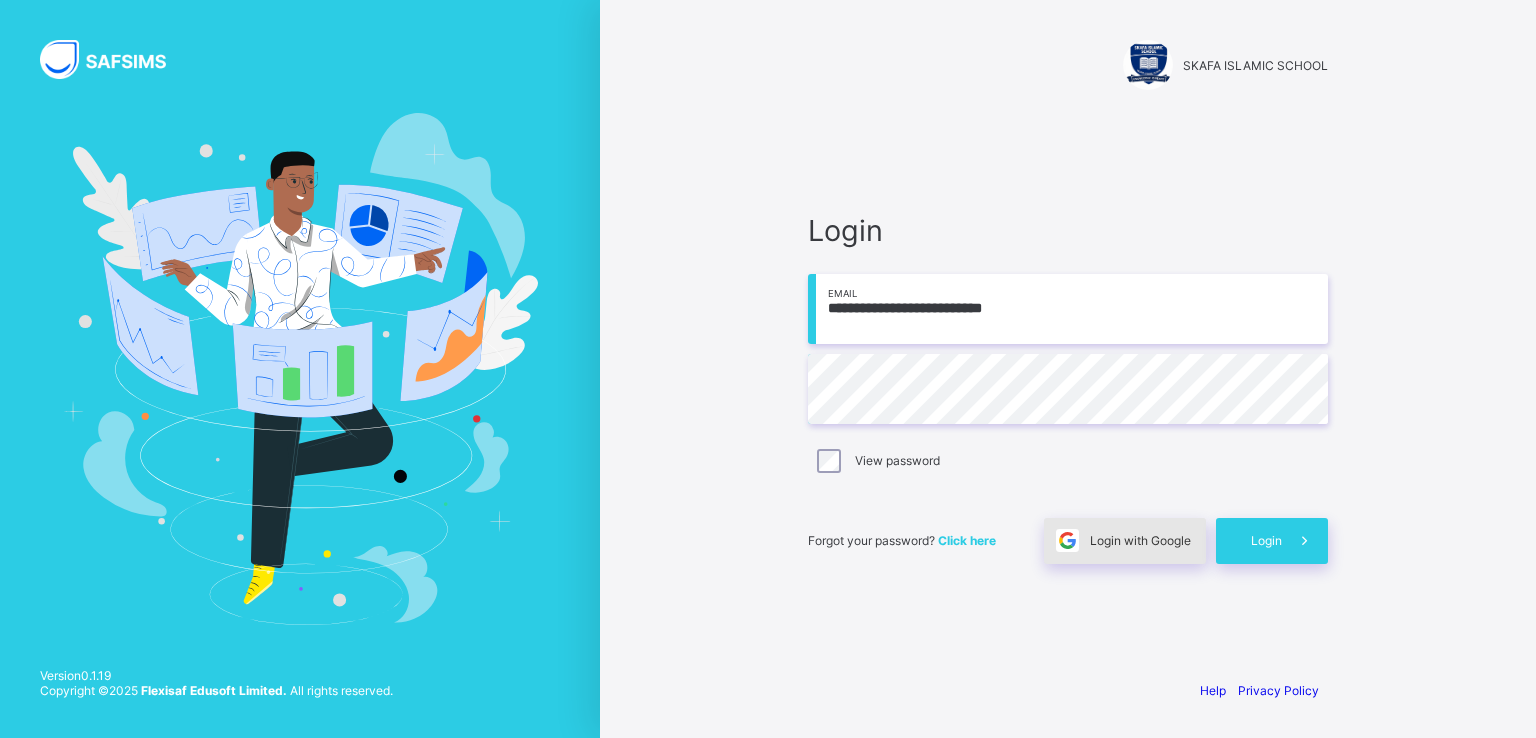 click on "Login with Google" at bounding box center [1140, 540] 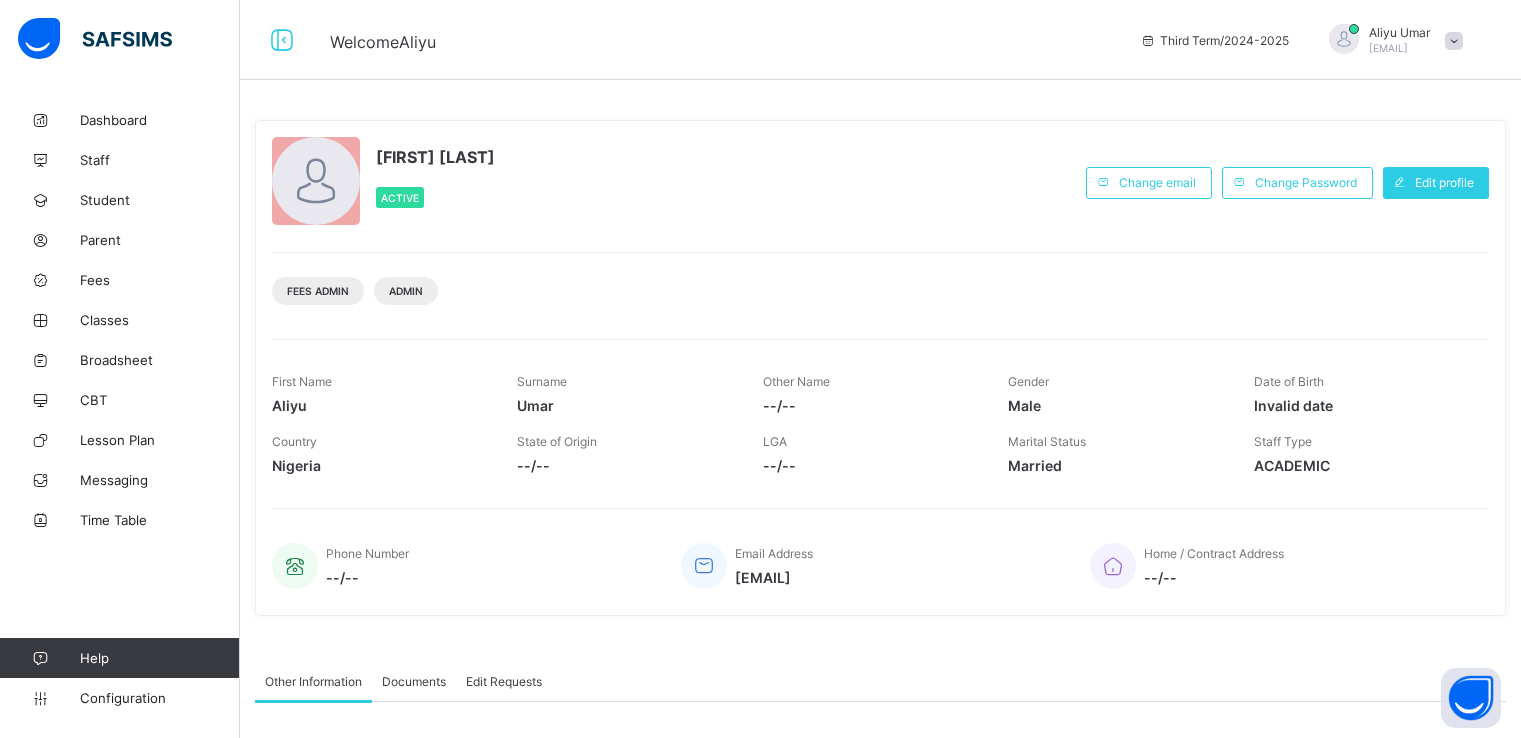 scroll, scrollTop: 0, scrollLeft: 0, axis: both 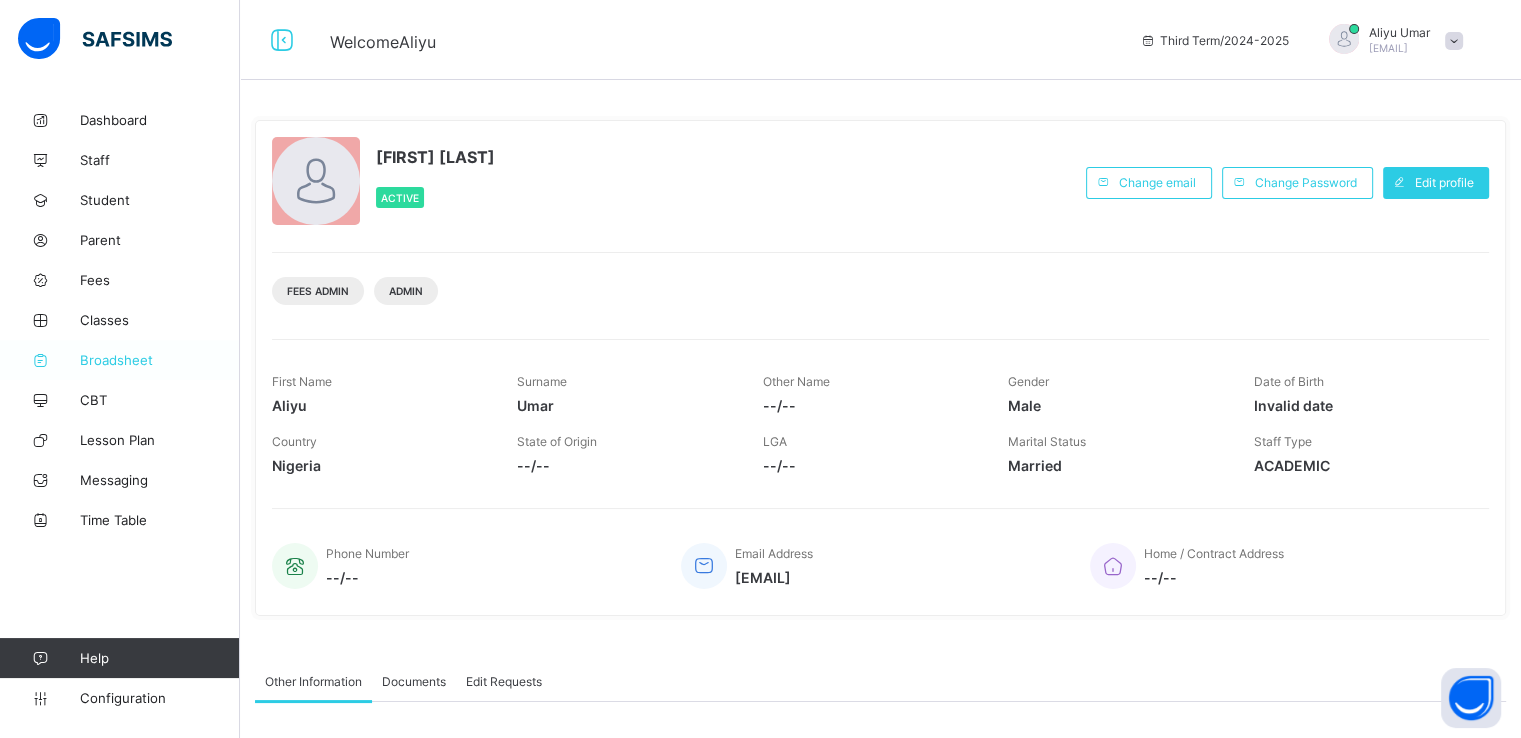 click on "Broadsheet" at bounding box center [160, 360] 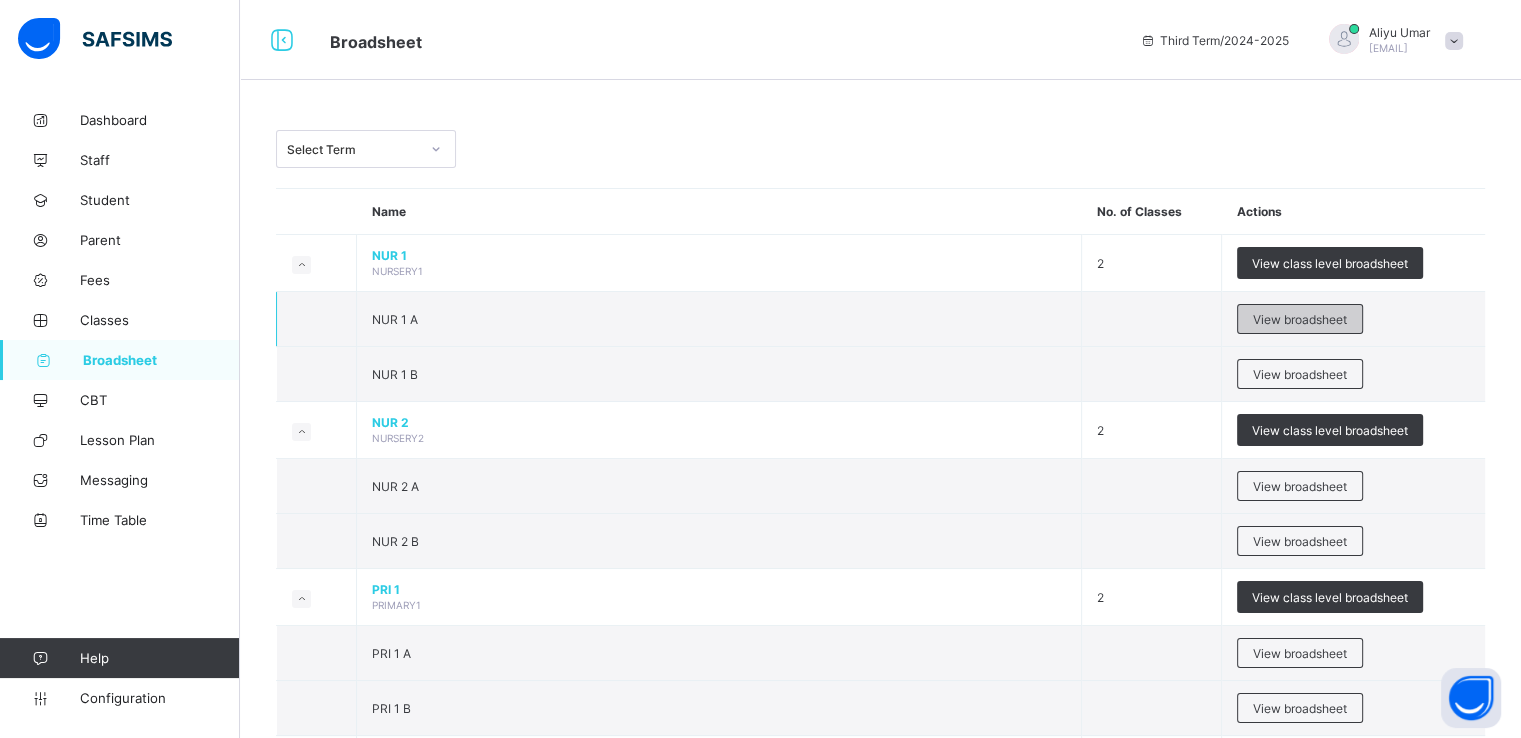 click on "View broadsheet" at bounding box center [1300, 319] 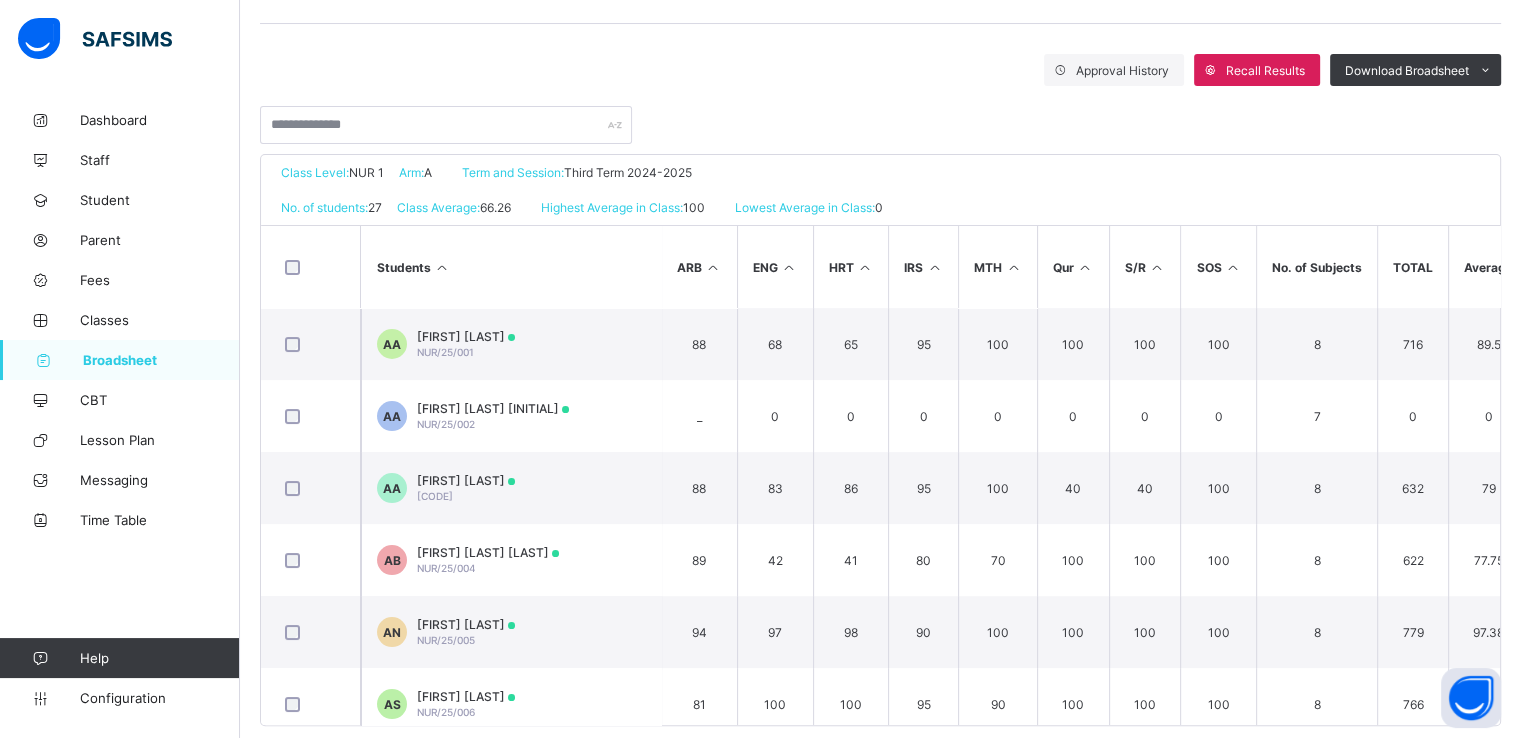 scroll, scrollTop: 316, scrollLeft: 0, axis: vertical 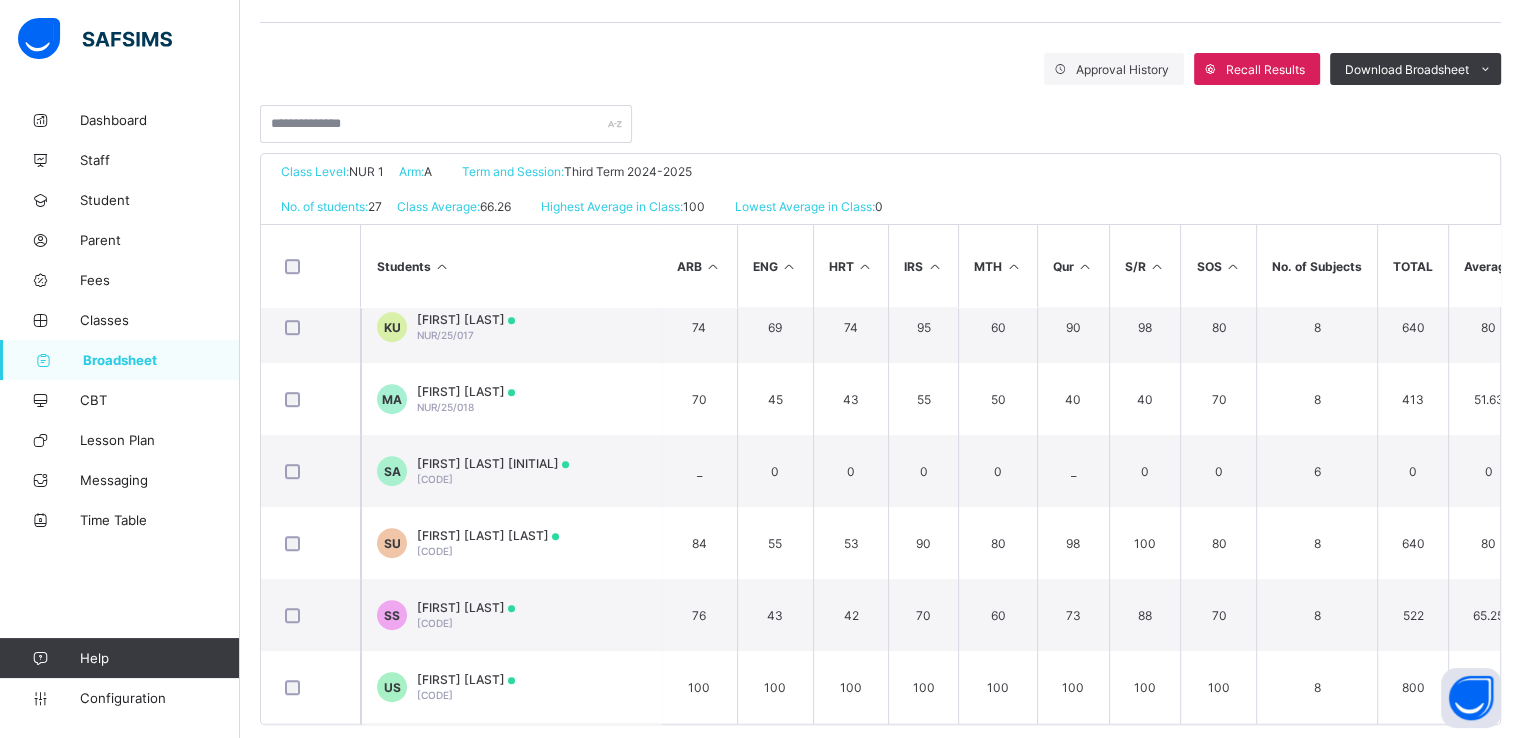 click on "MTH" at bounding box center (997, 266) 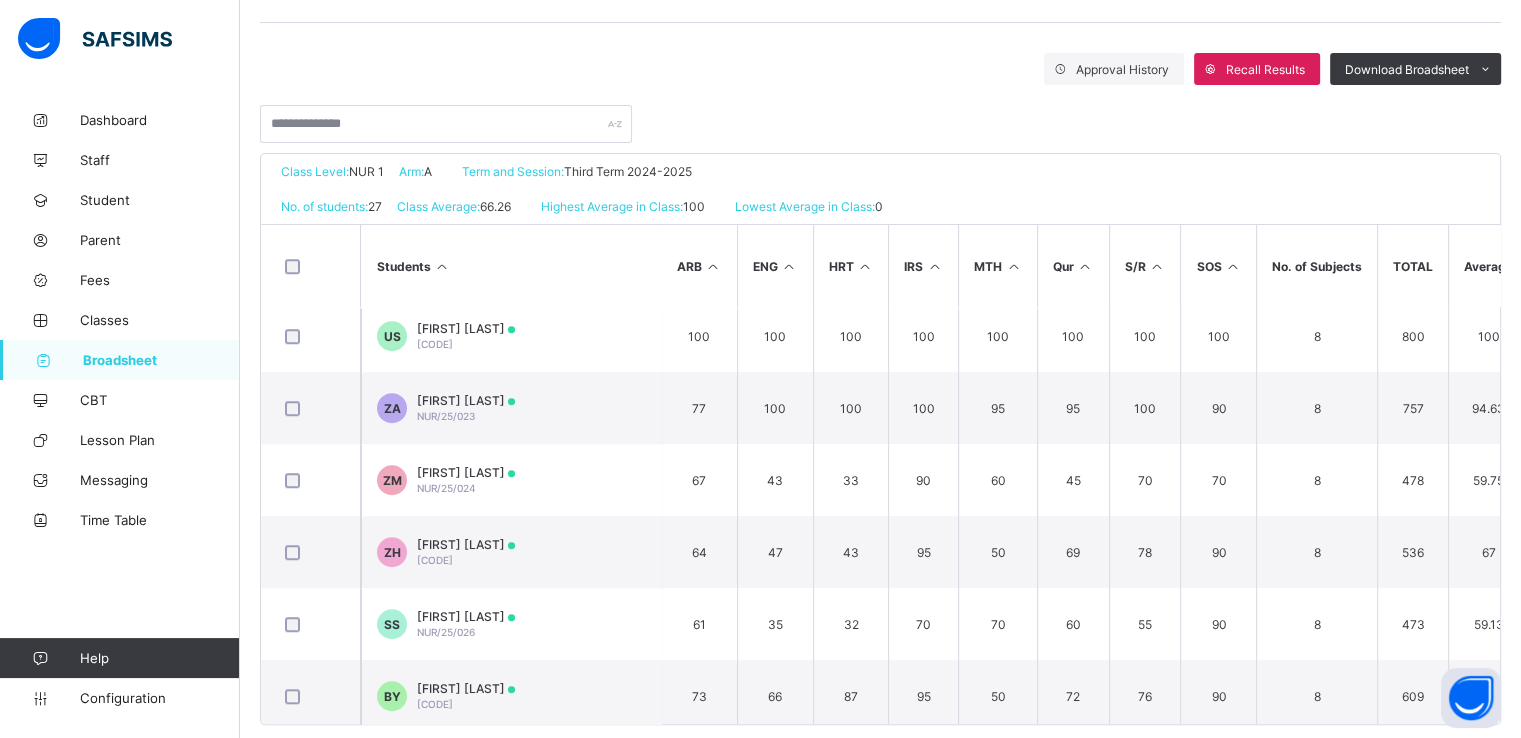 scroll, scrollTop: 1534, scrollLeft: 0, axis: vertical 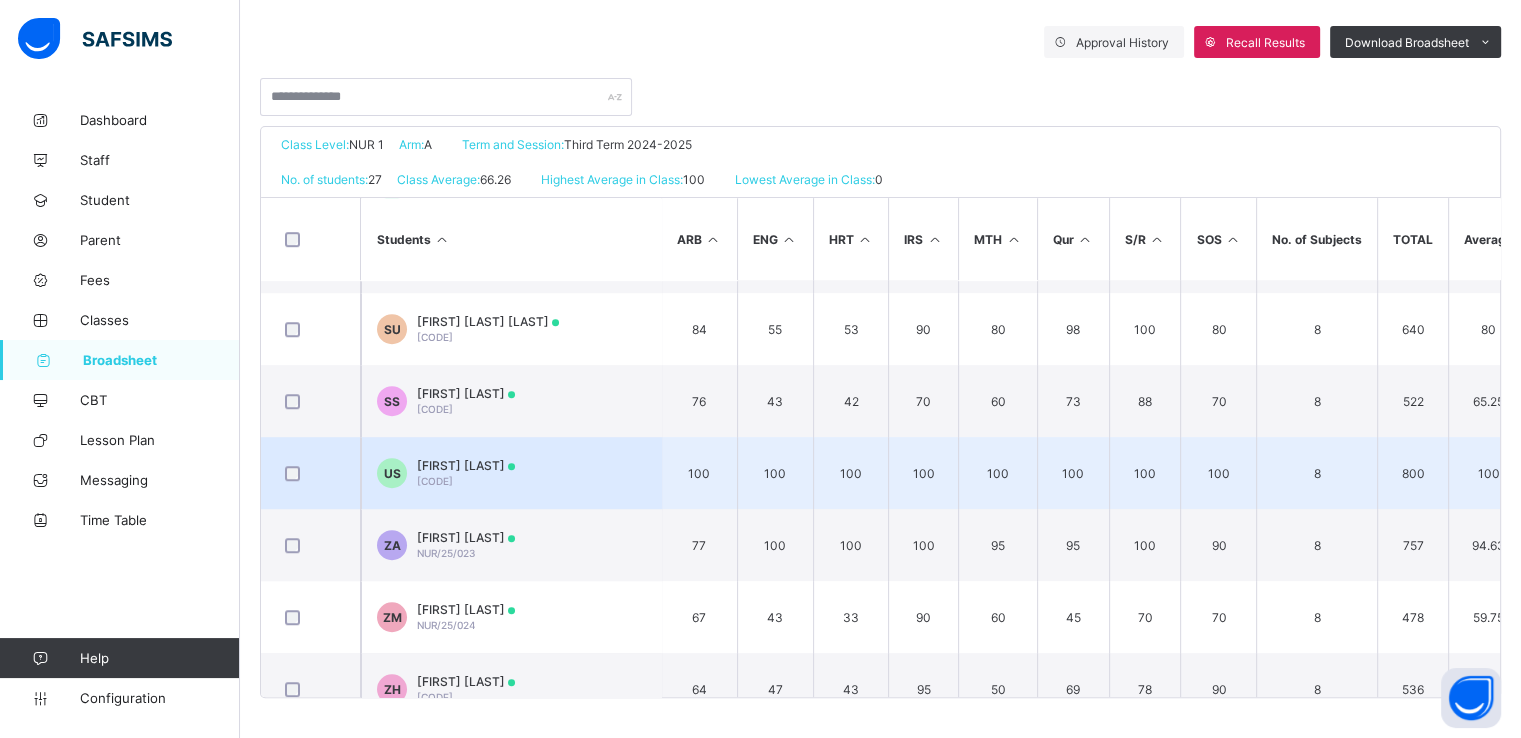 click on "UMAR  SANI" at bounding box center (466, 465) 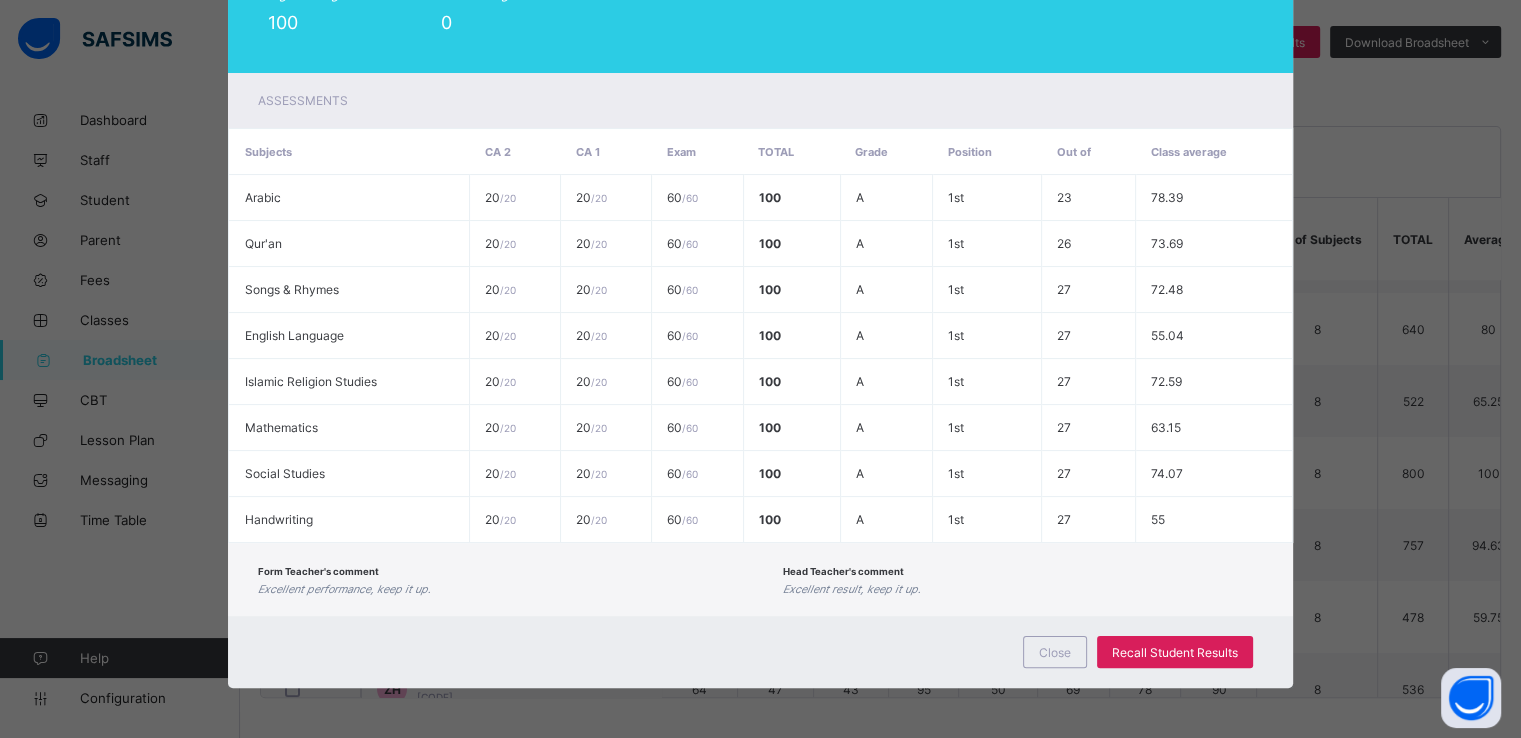scroll, scrollTop: 0, scrollLeft: 0, axis: both 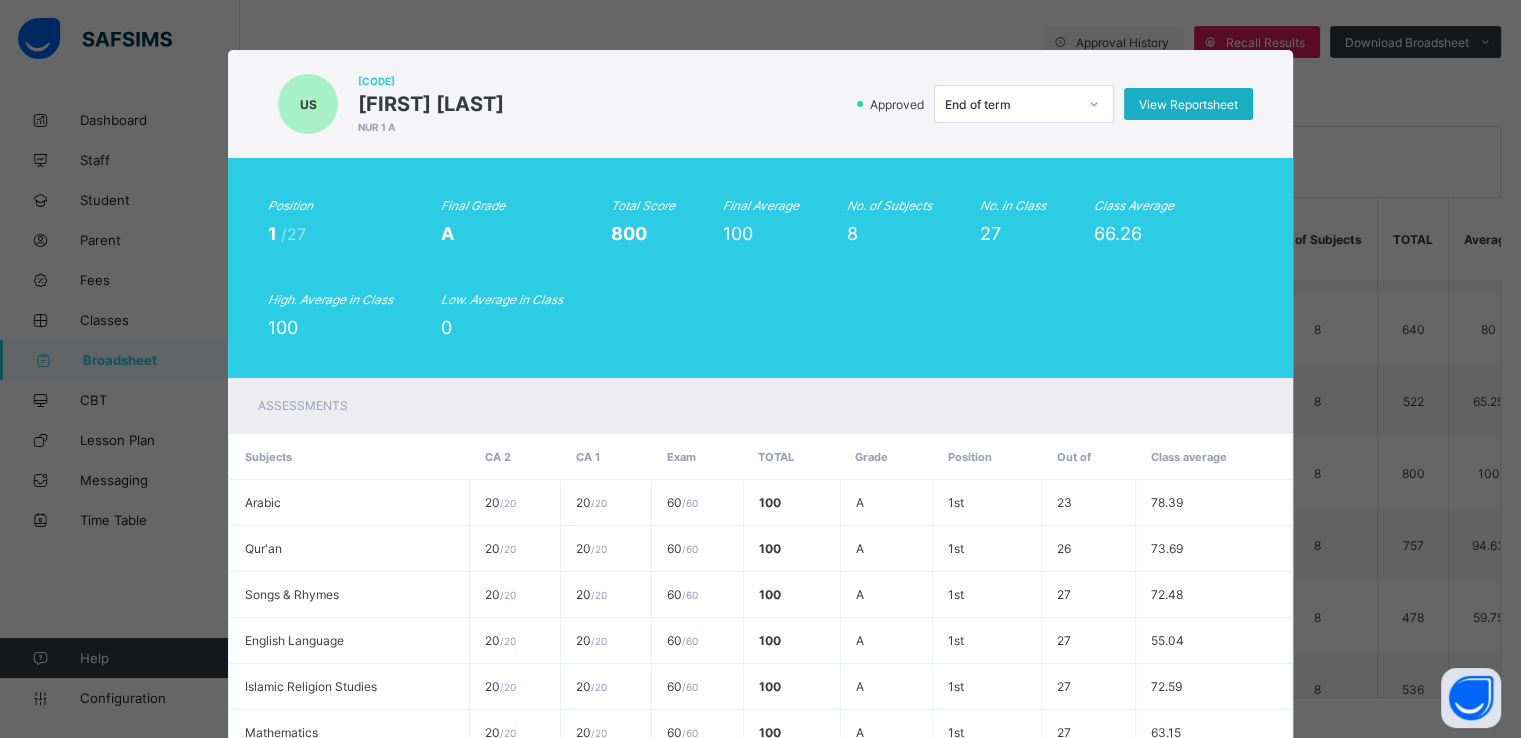 click on "View Reportsheet" at bounding box center [1188, 104] 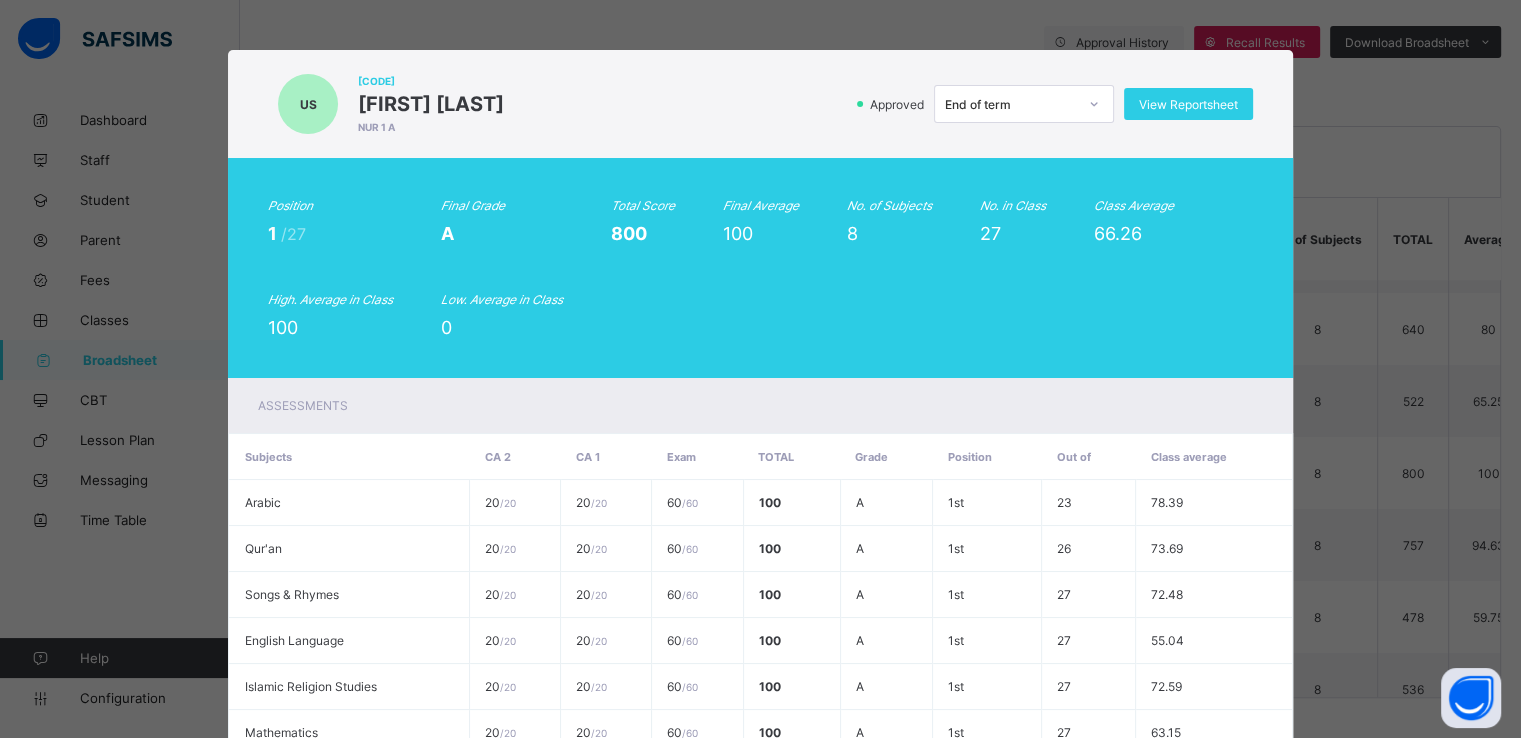 scroll, scrollTop: 307, scrollLeft: 0, axis: vertical 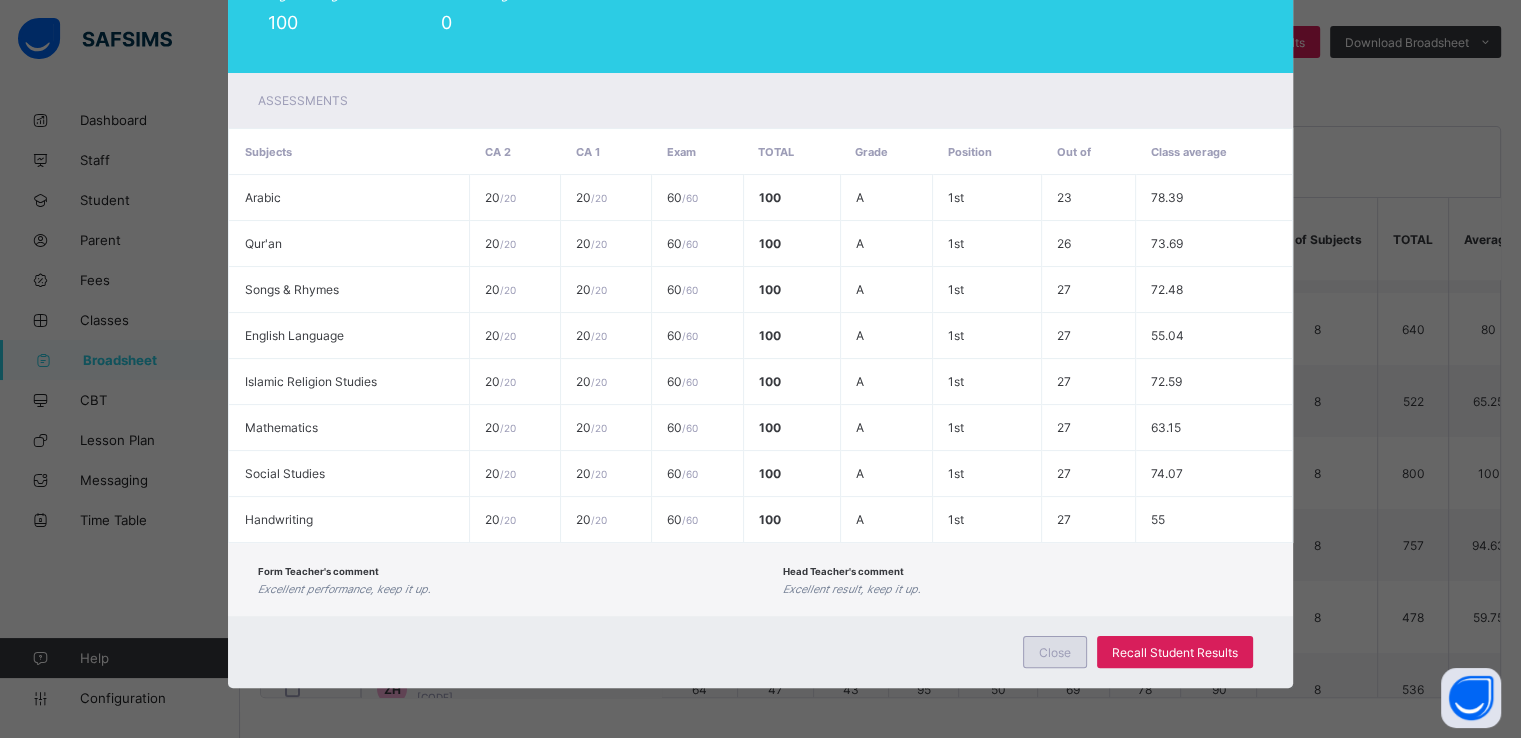 click on "Close" at bounding box center (1055, 652) 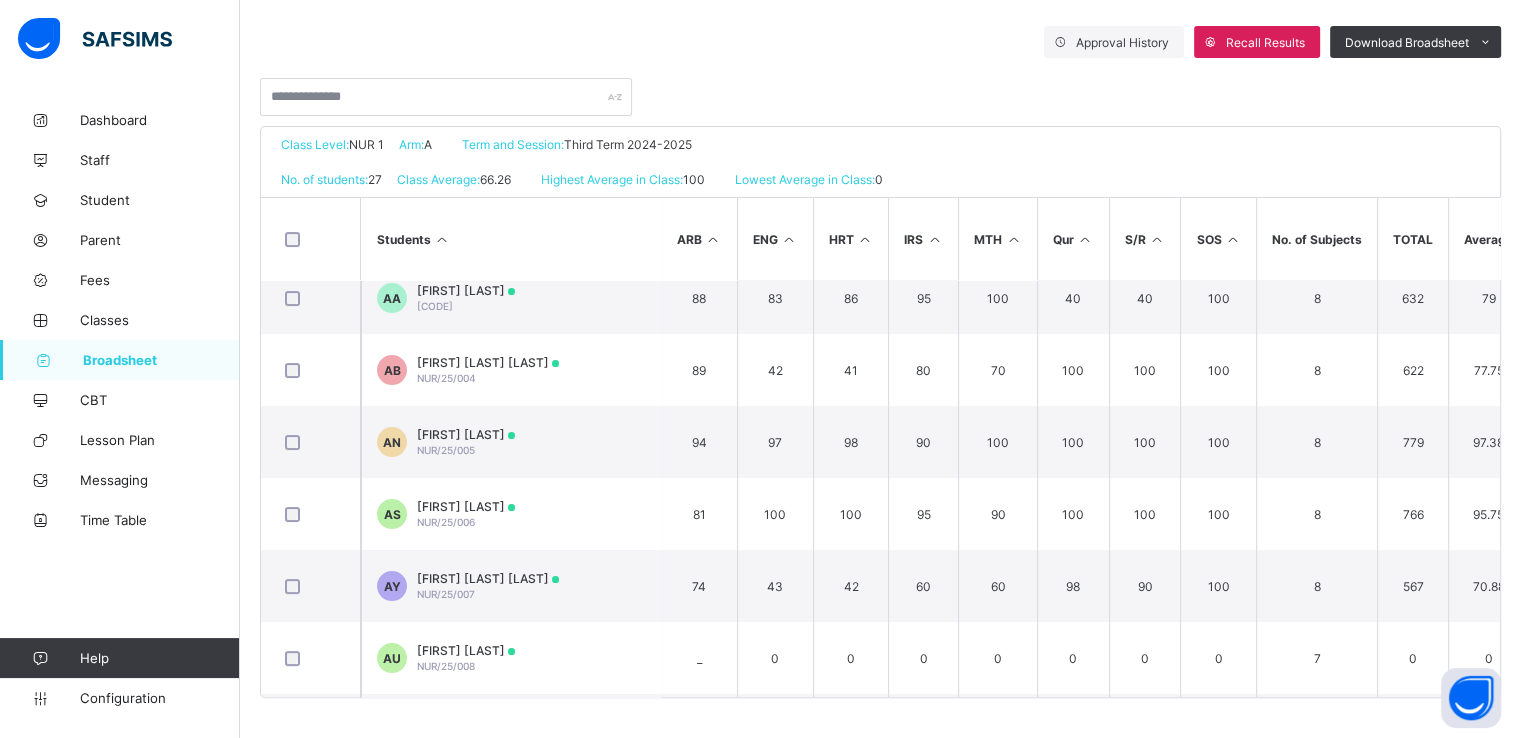 scroll, scrollTop: 0, scrollLeft: 0, axis: both 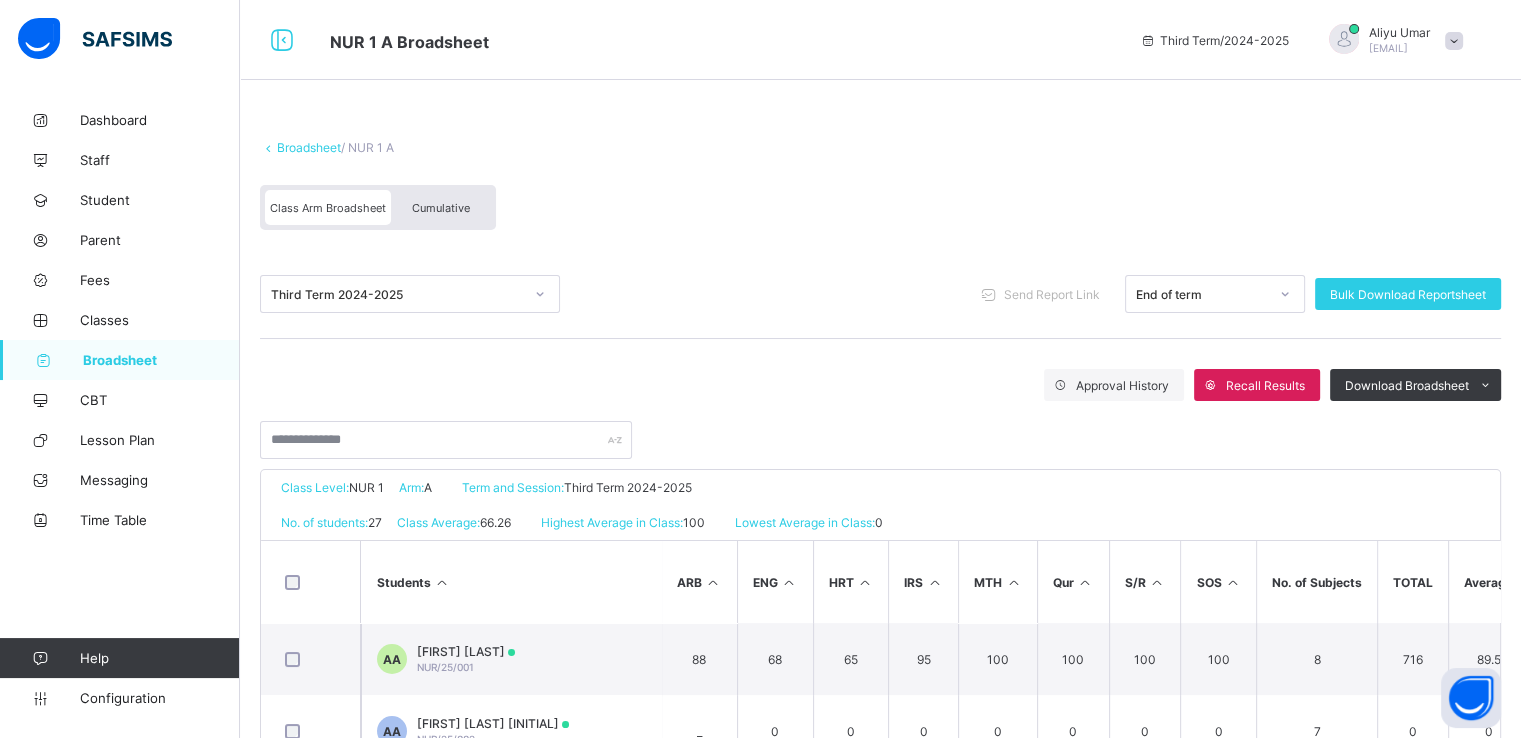 click on "Broadsheet" at bounding box center [309, 147] 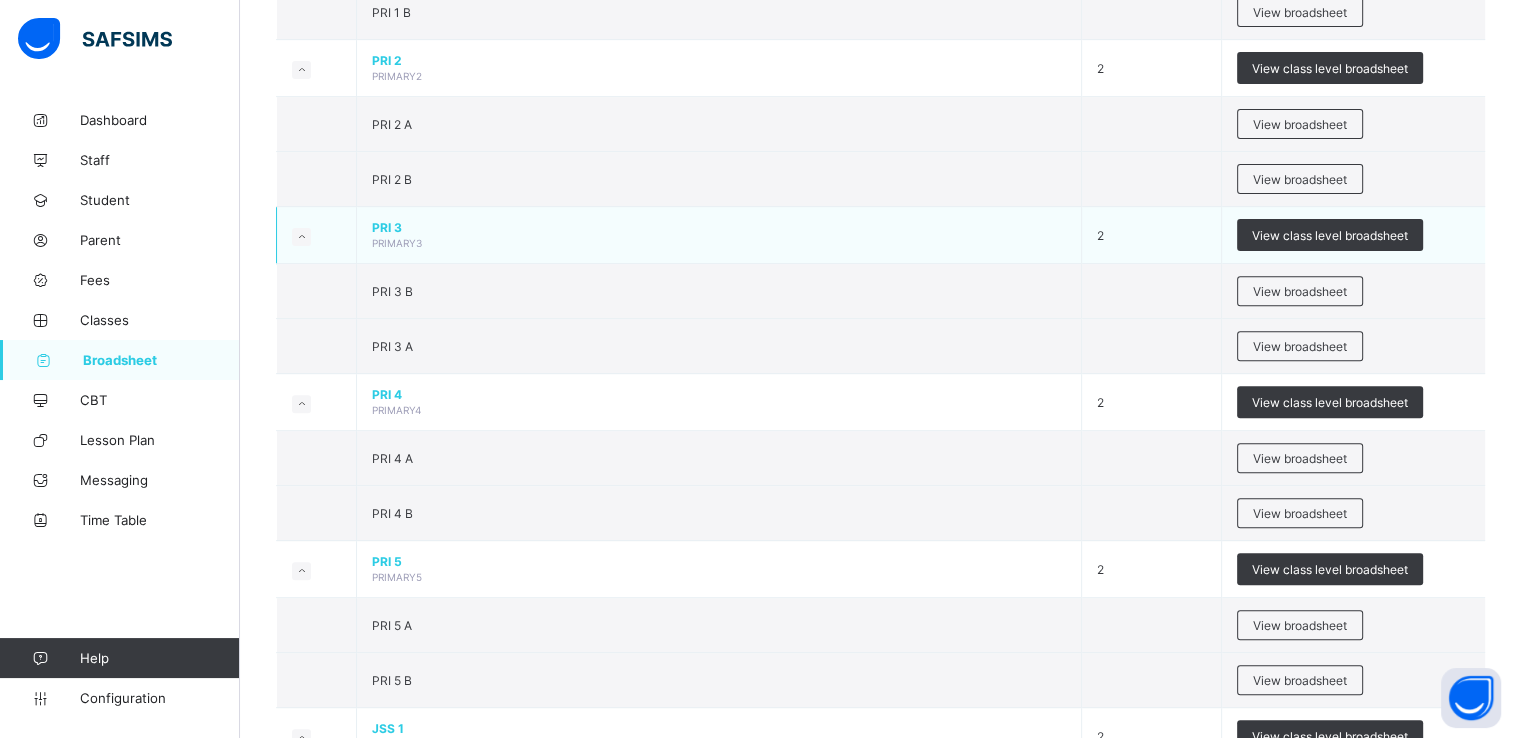 scroll, scrollTop: 698, scrollLeft: 0, axis: vertical 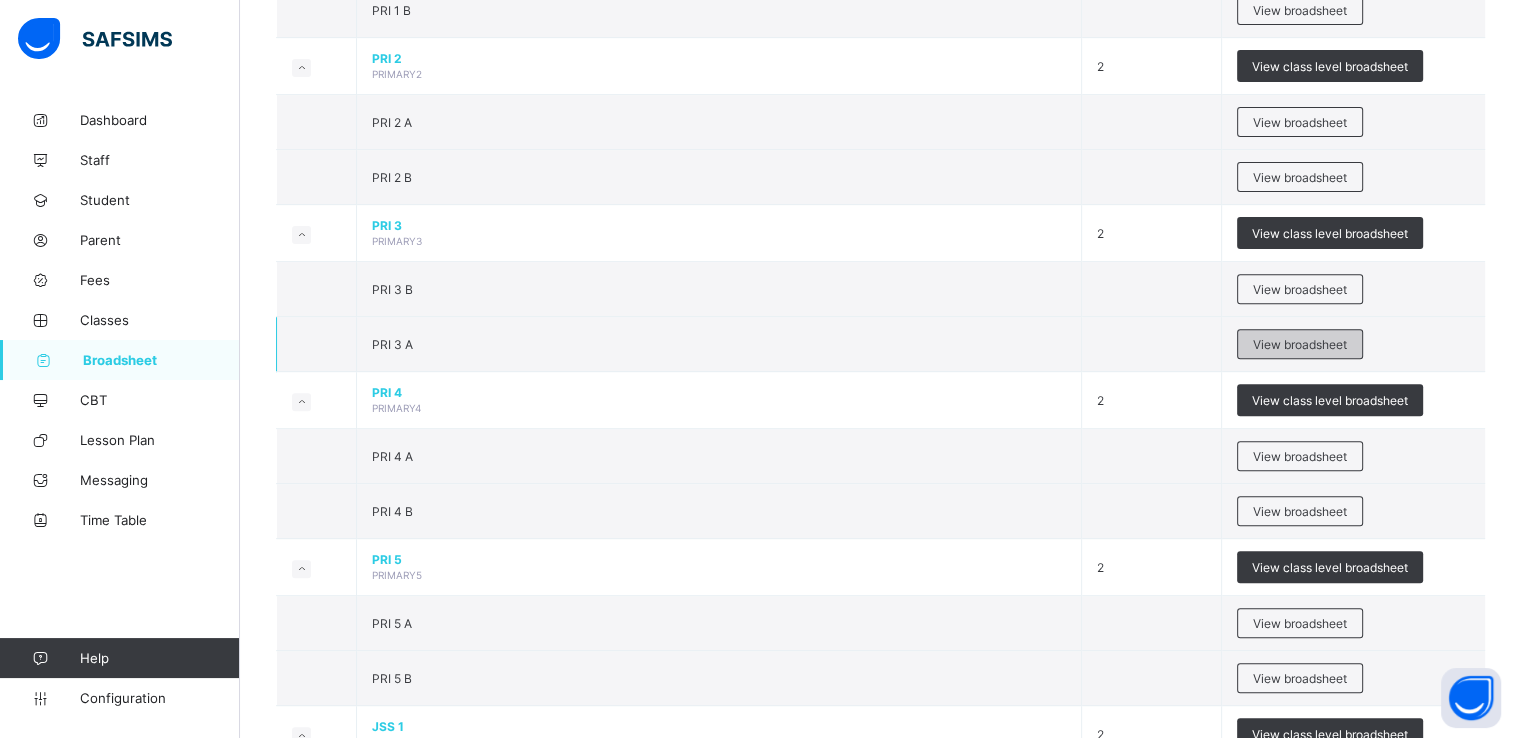 click on "View broadsheet" at bounding box center (1300, 344) 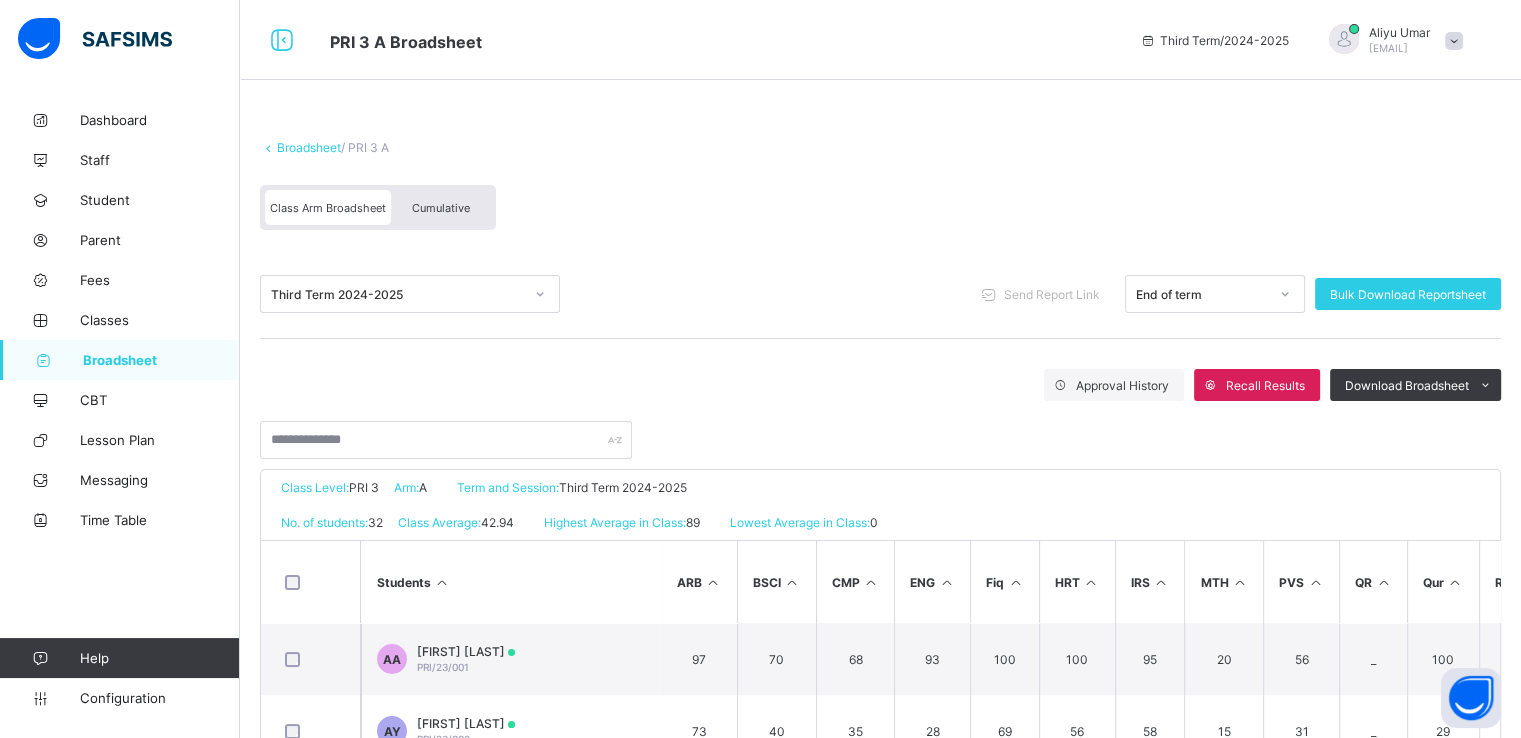 scroll, scrollTop: 344, scrollLeft: 0, axis: vertical 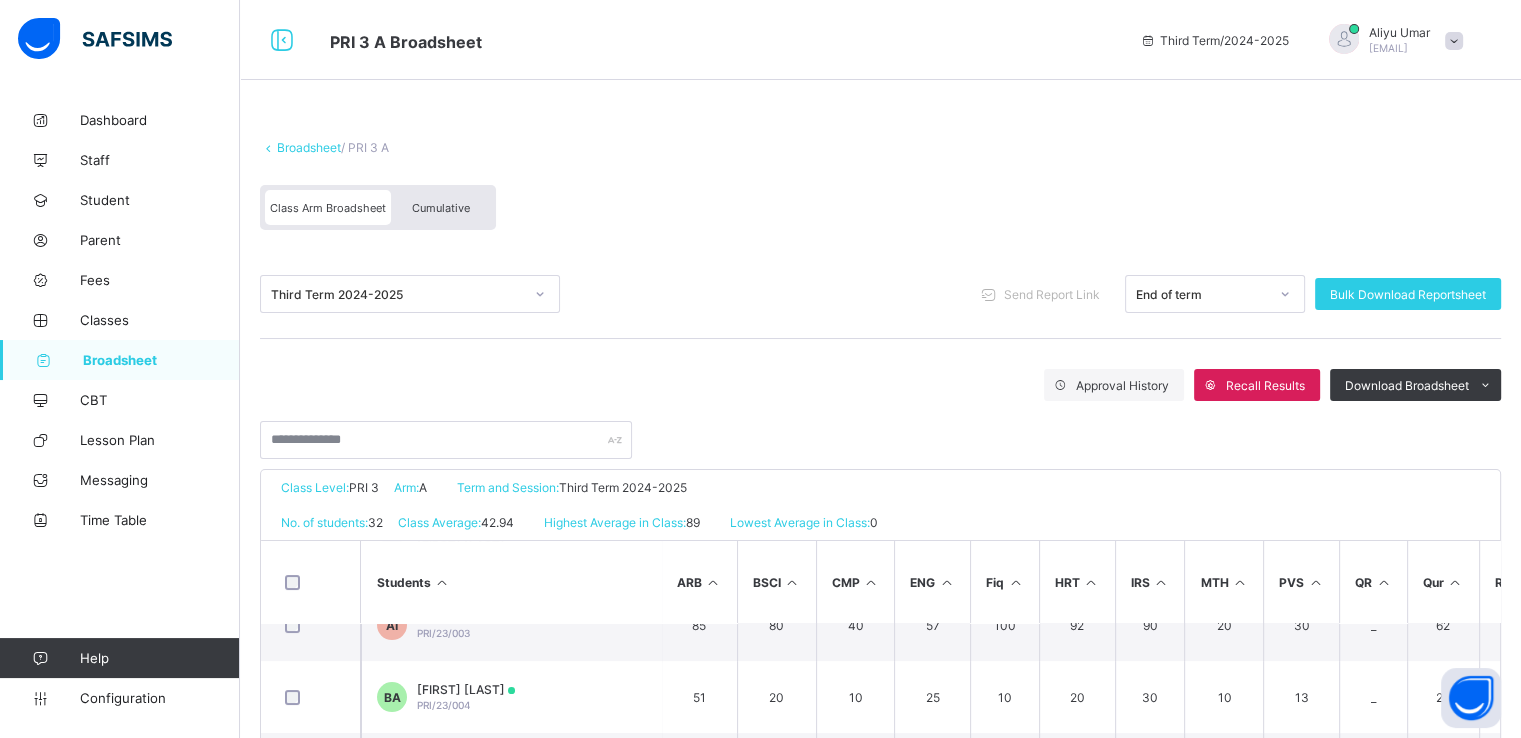 click on "Broadsheet" at bounding box center [309, 147] 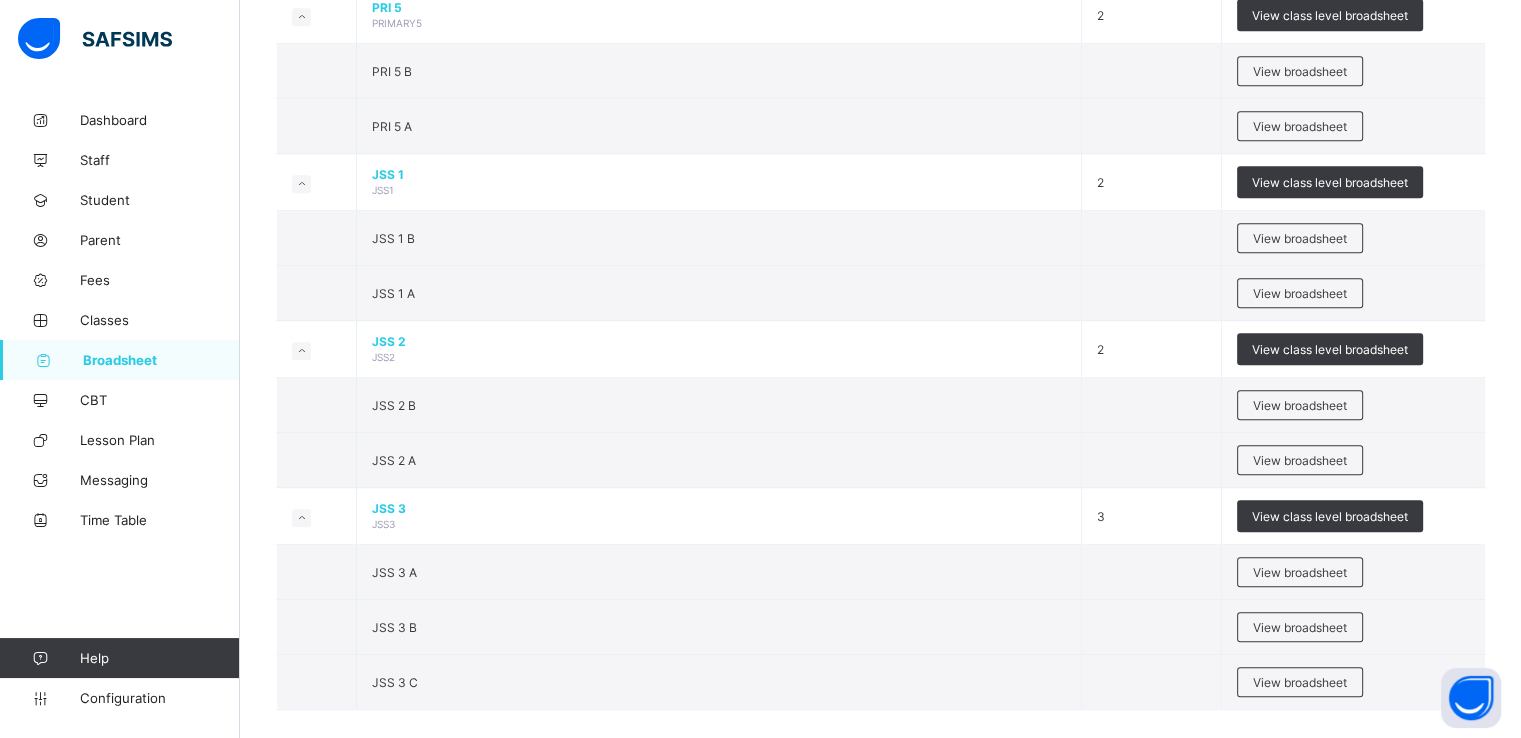 scroll, scrollTop: 1266, scrollLeft: 0, axis: vertical 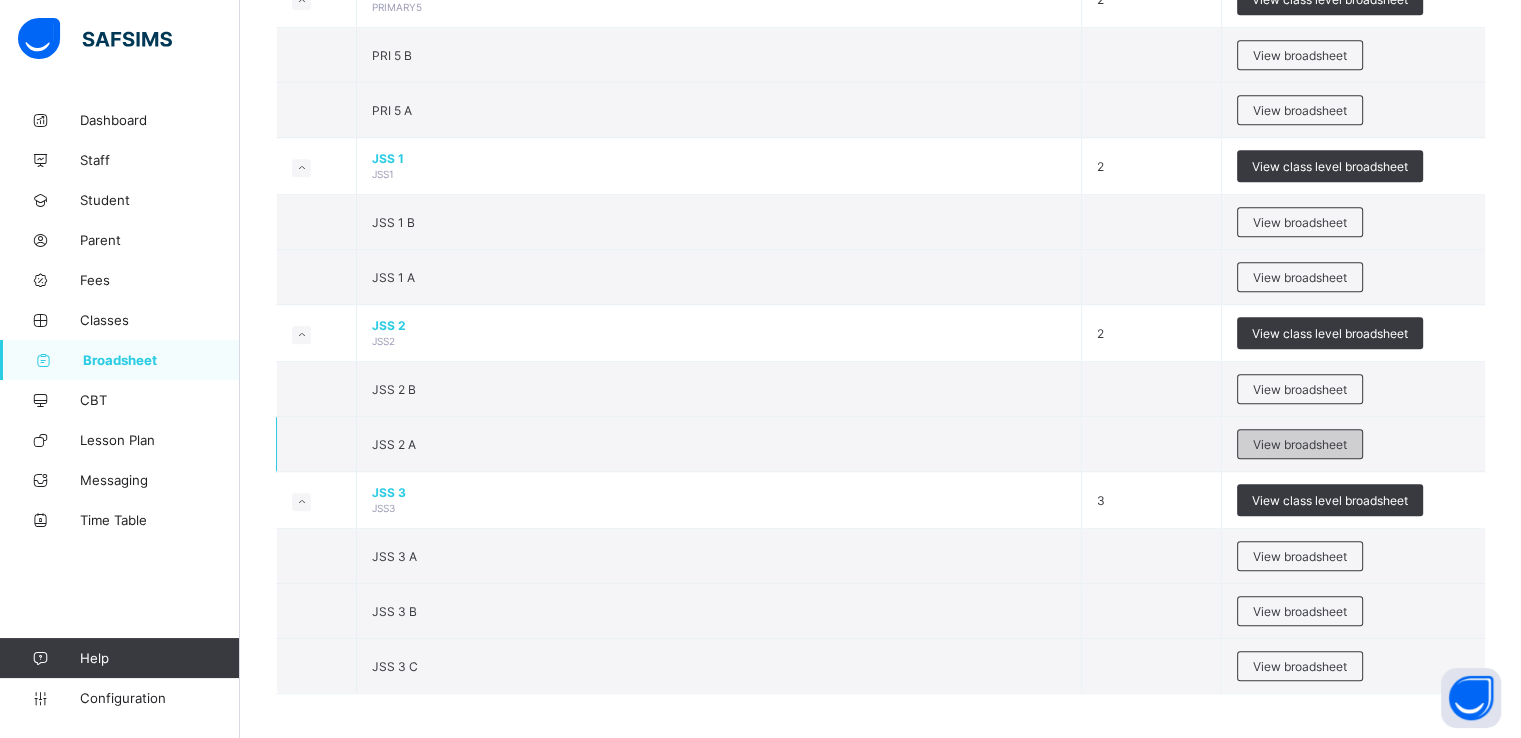 click on "View broadsheet" at bounding box center (1300, 444) 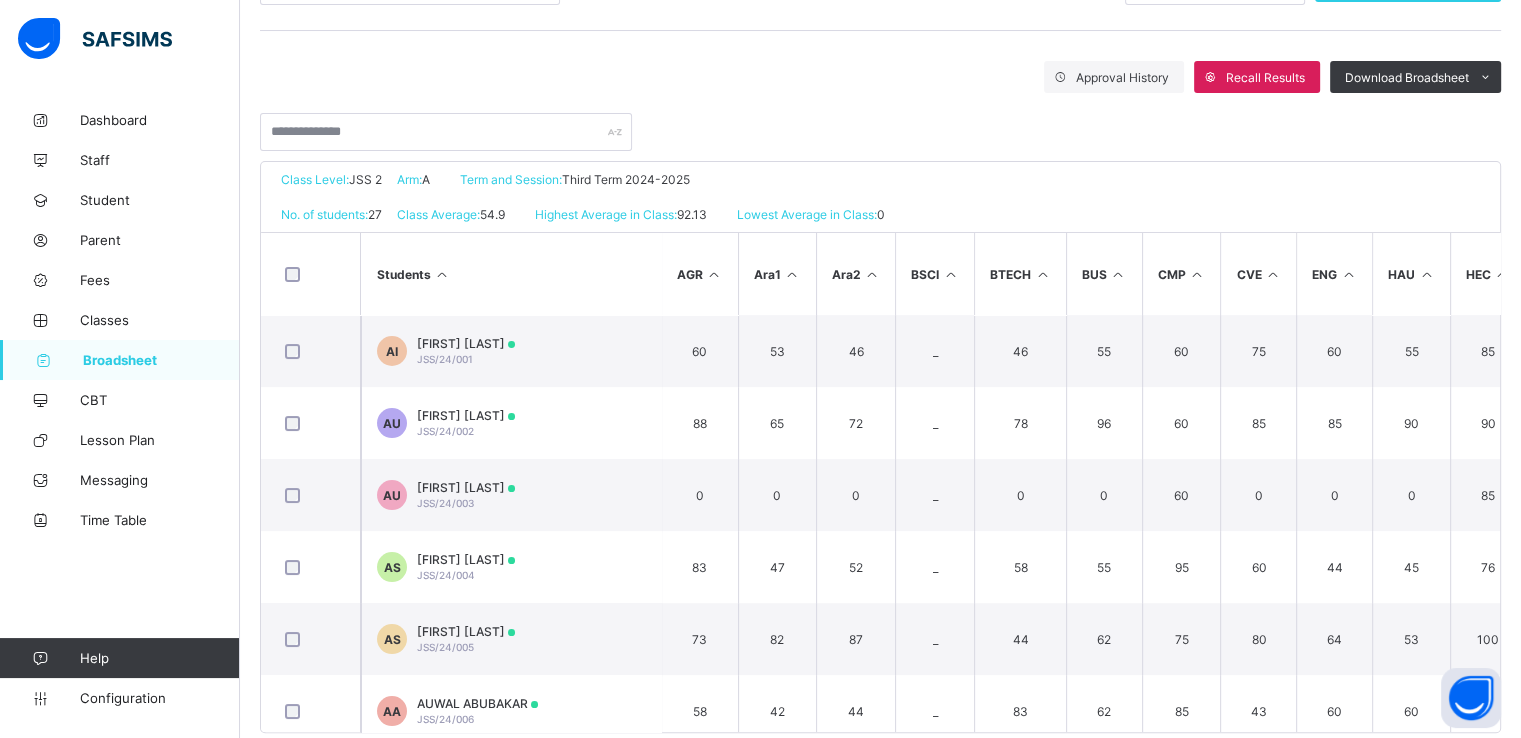 scroll, scrollTop: 344, scrollLeft: 0, axis: vertical 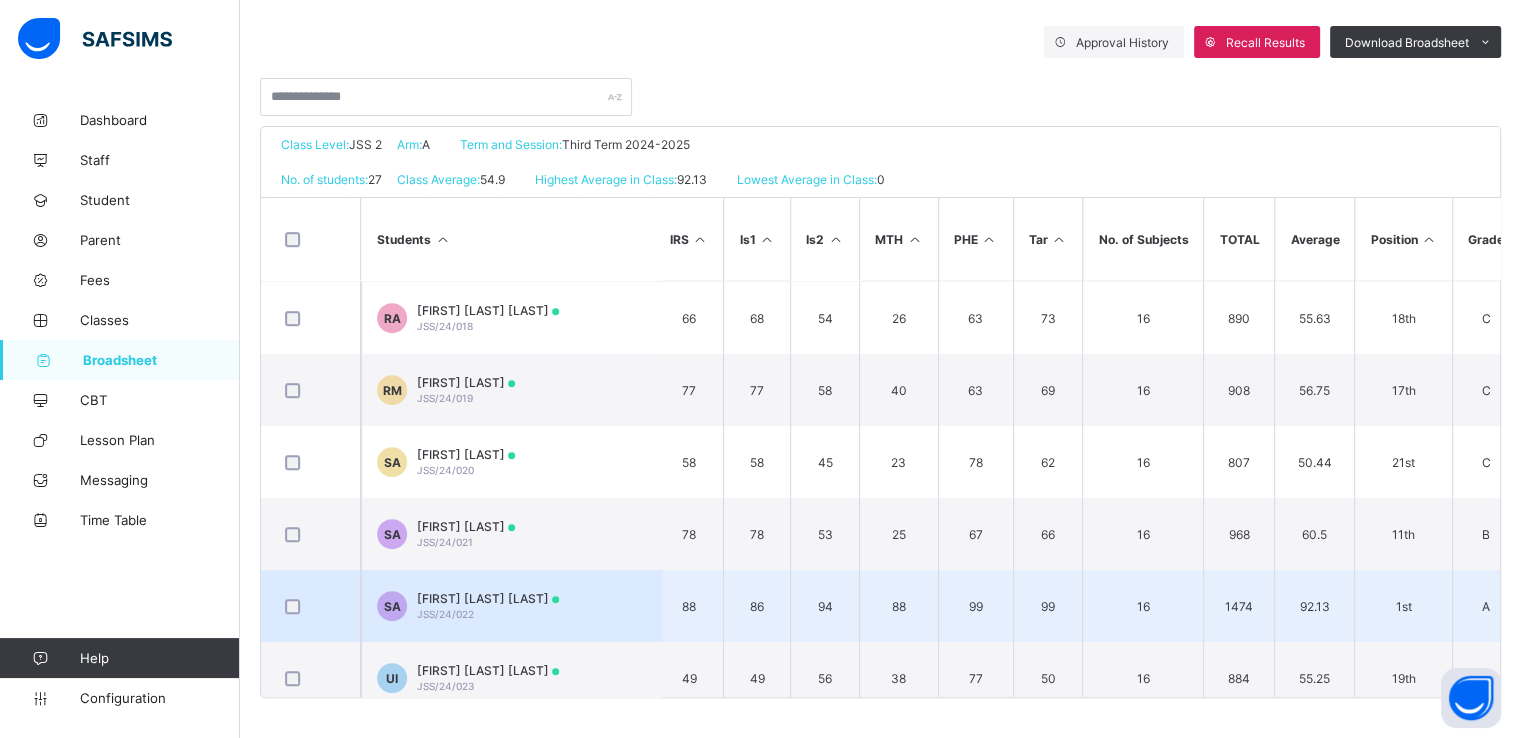 click on "SALIHU HAMMANJODA AMINU" at bounding box center [488, 598] 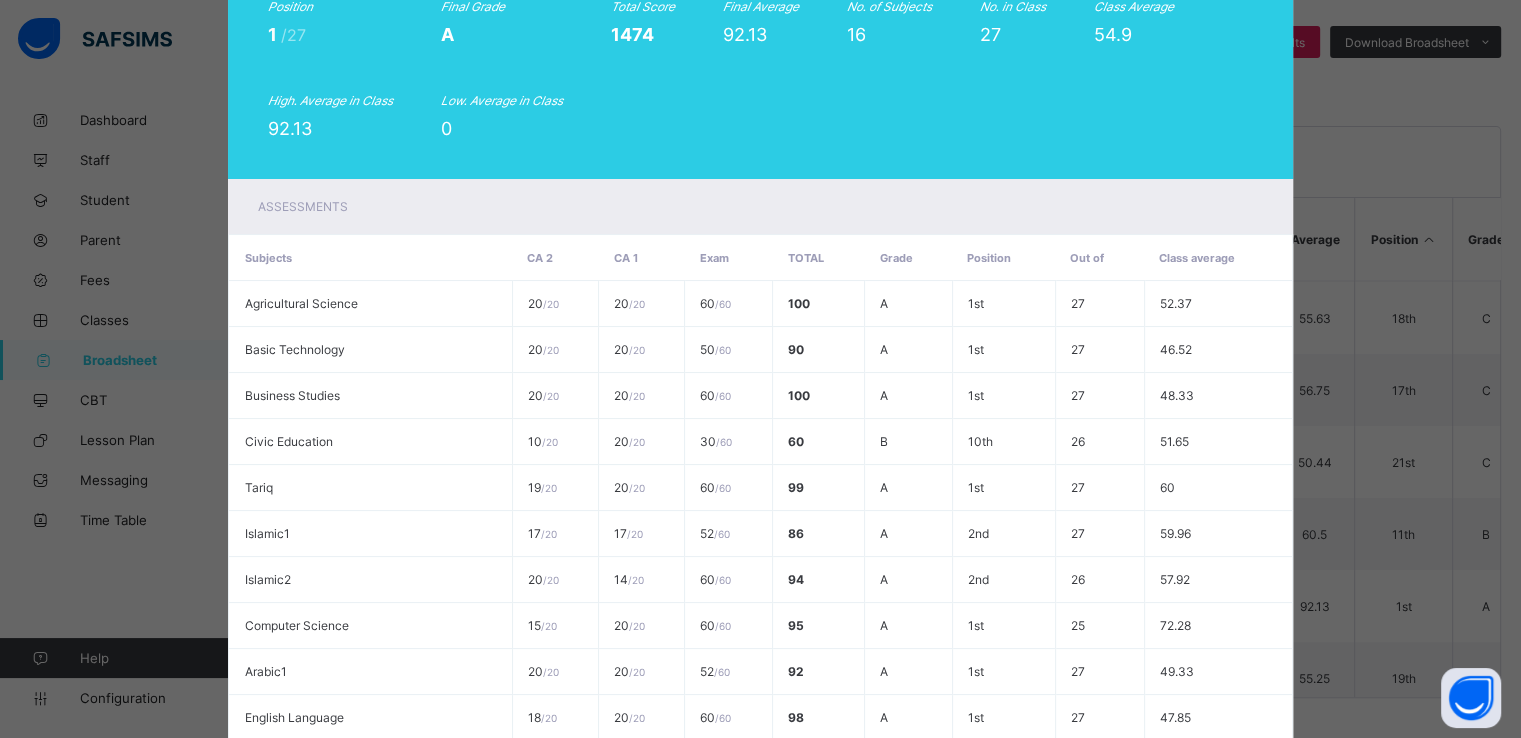 scroll, scrollTop: 0, scrollLeft: 0, axis: both 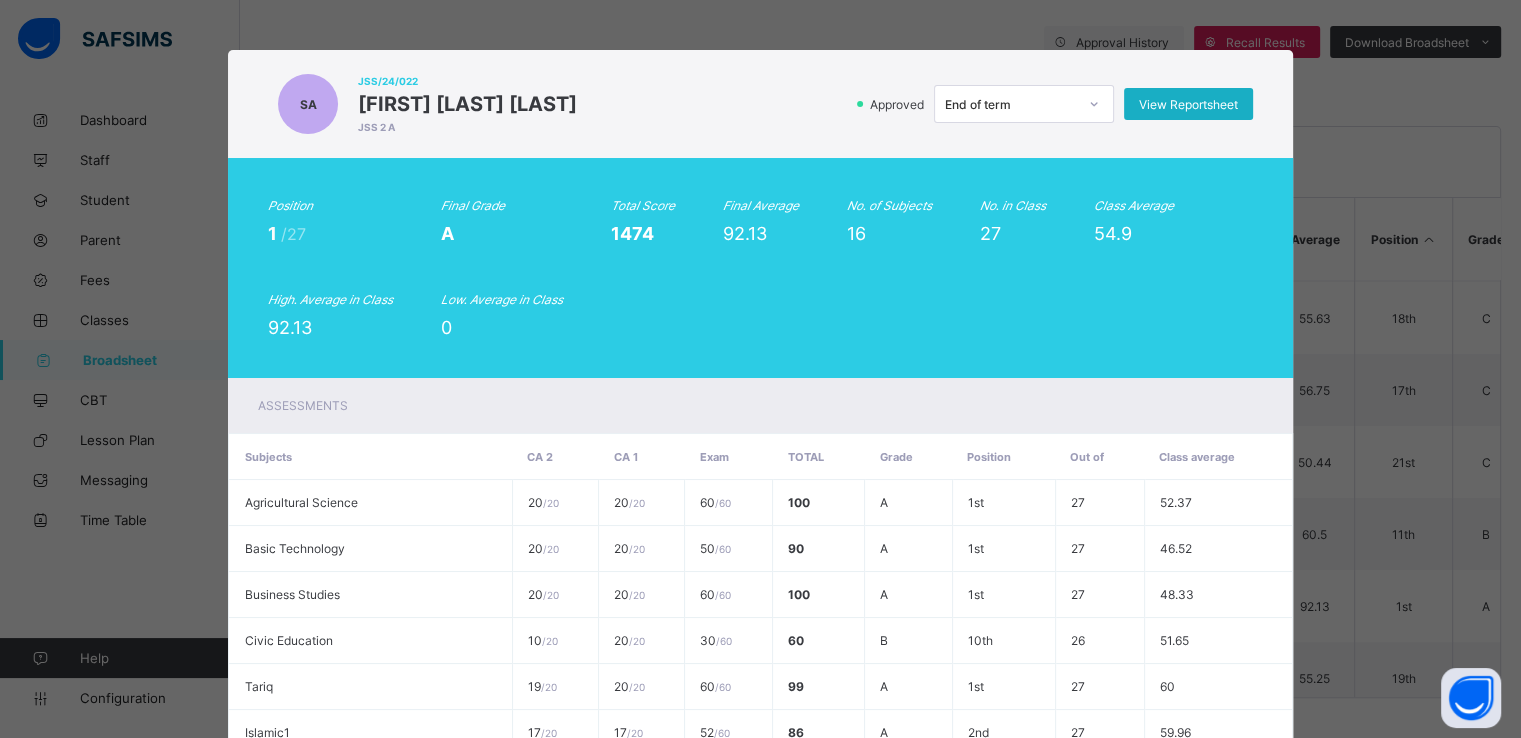 click on "View Reportsheet" at bounding box center [1188, 104] 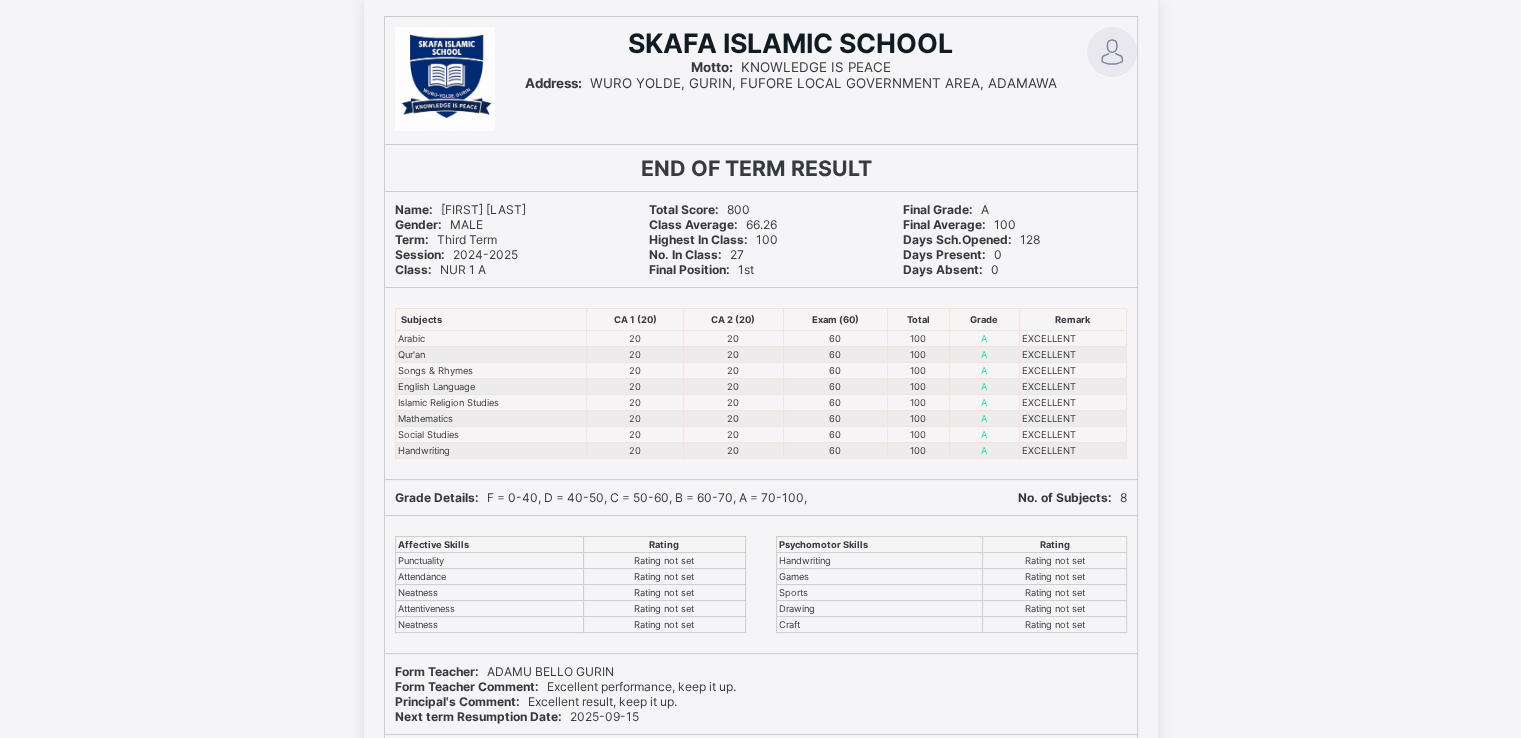 scroll, scrollTop: 0, scrollLeft: 0, axis: both 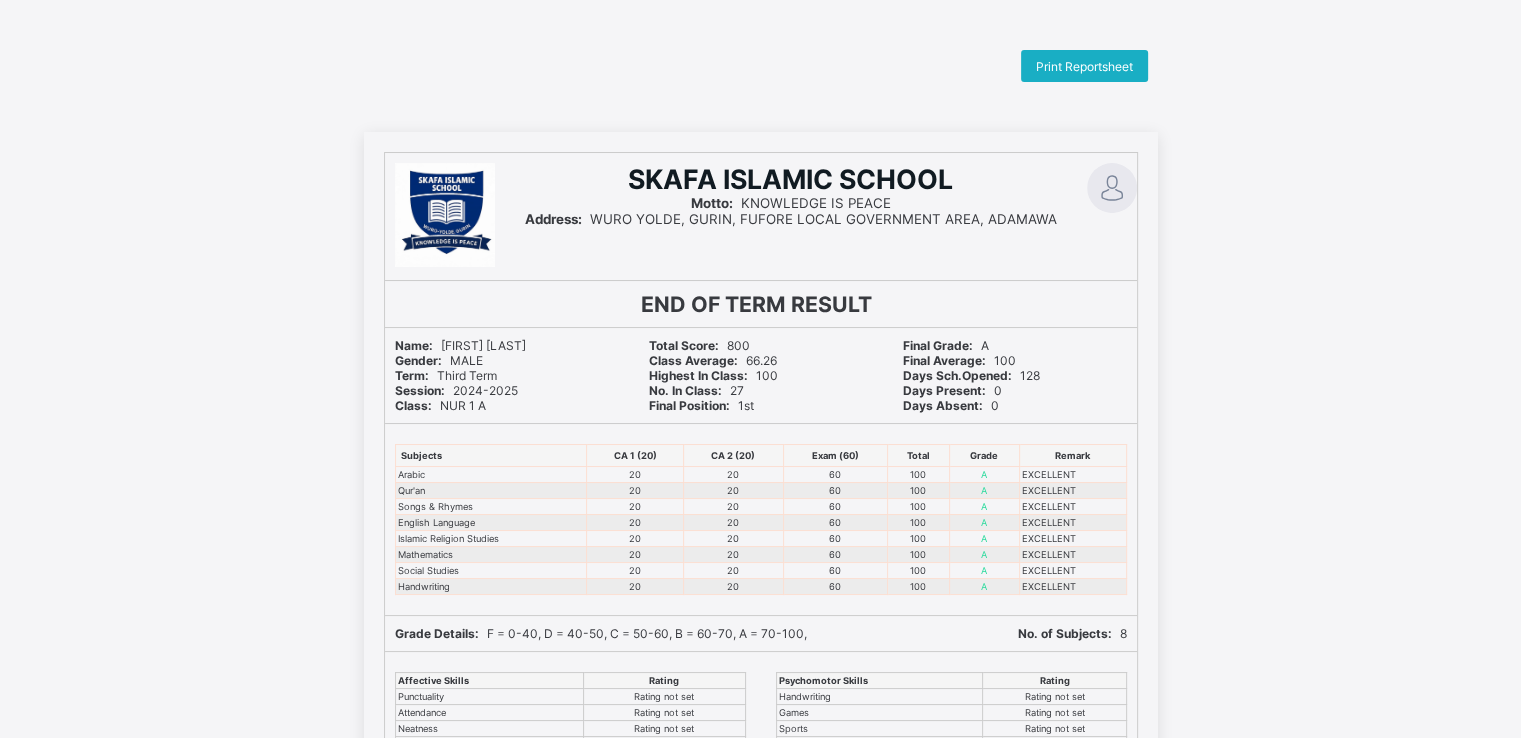 click on "Print Reportsheet" at bounding box center (1084, 66) 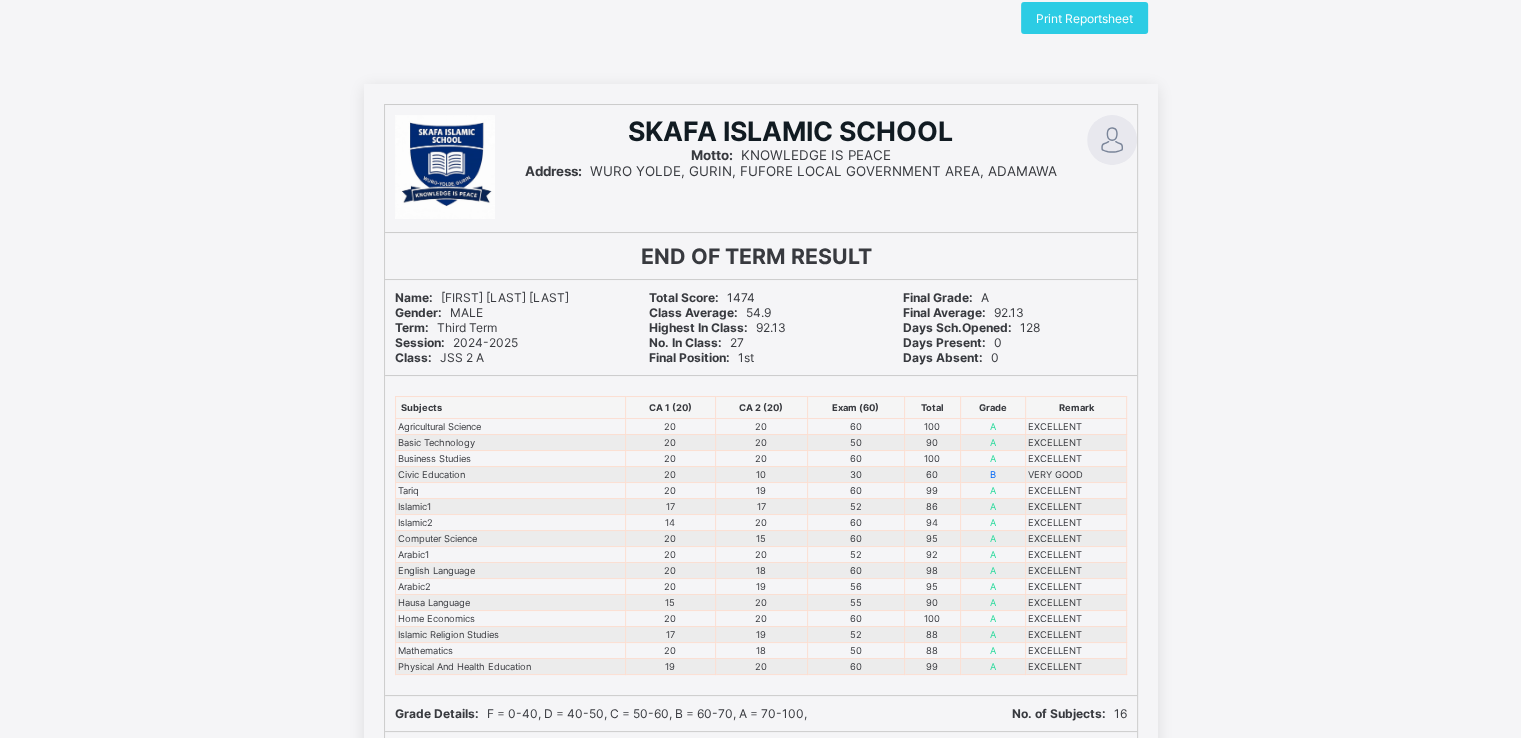 scroll, scrollTop: 0, scrollLeft: 0, axis: both 